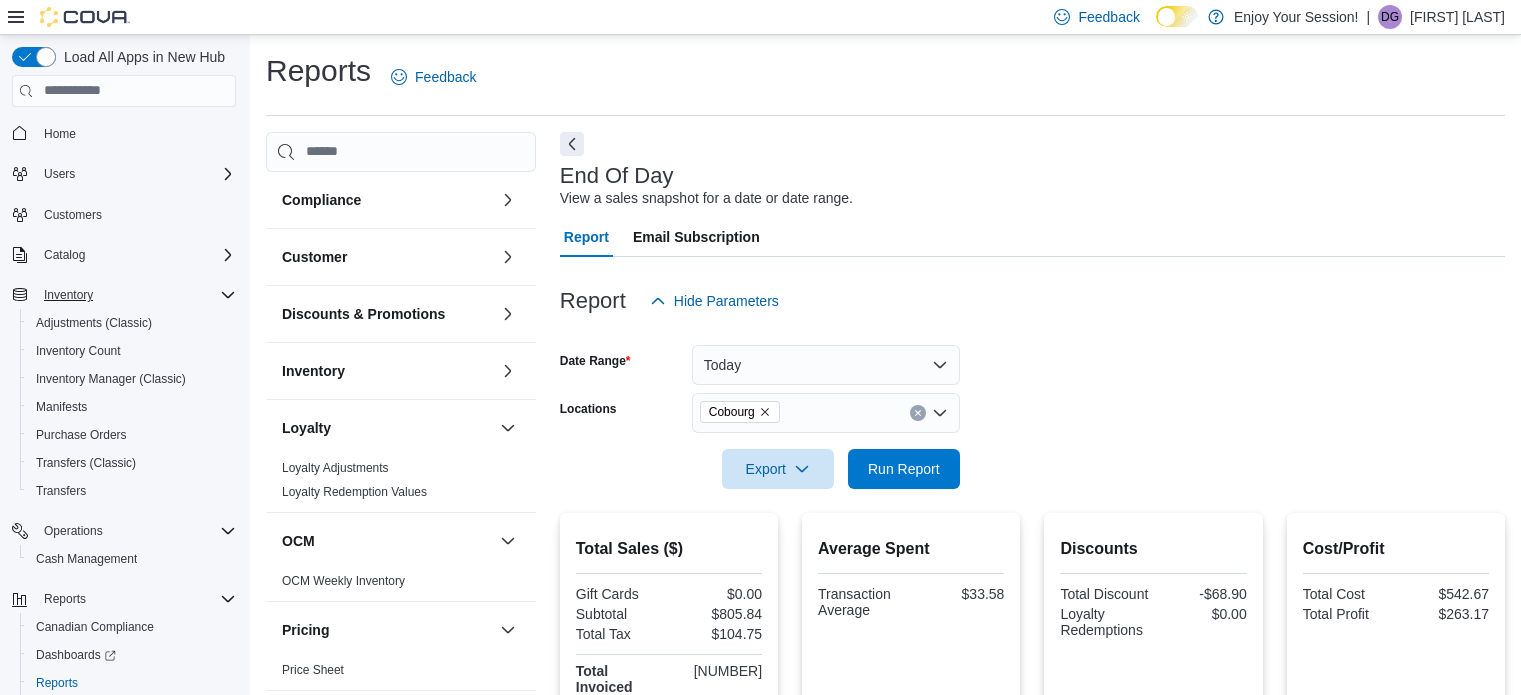 scroll, scrollTop: 100, scrollLeft: 0, axis: vertical 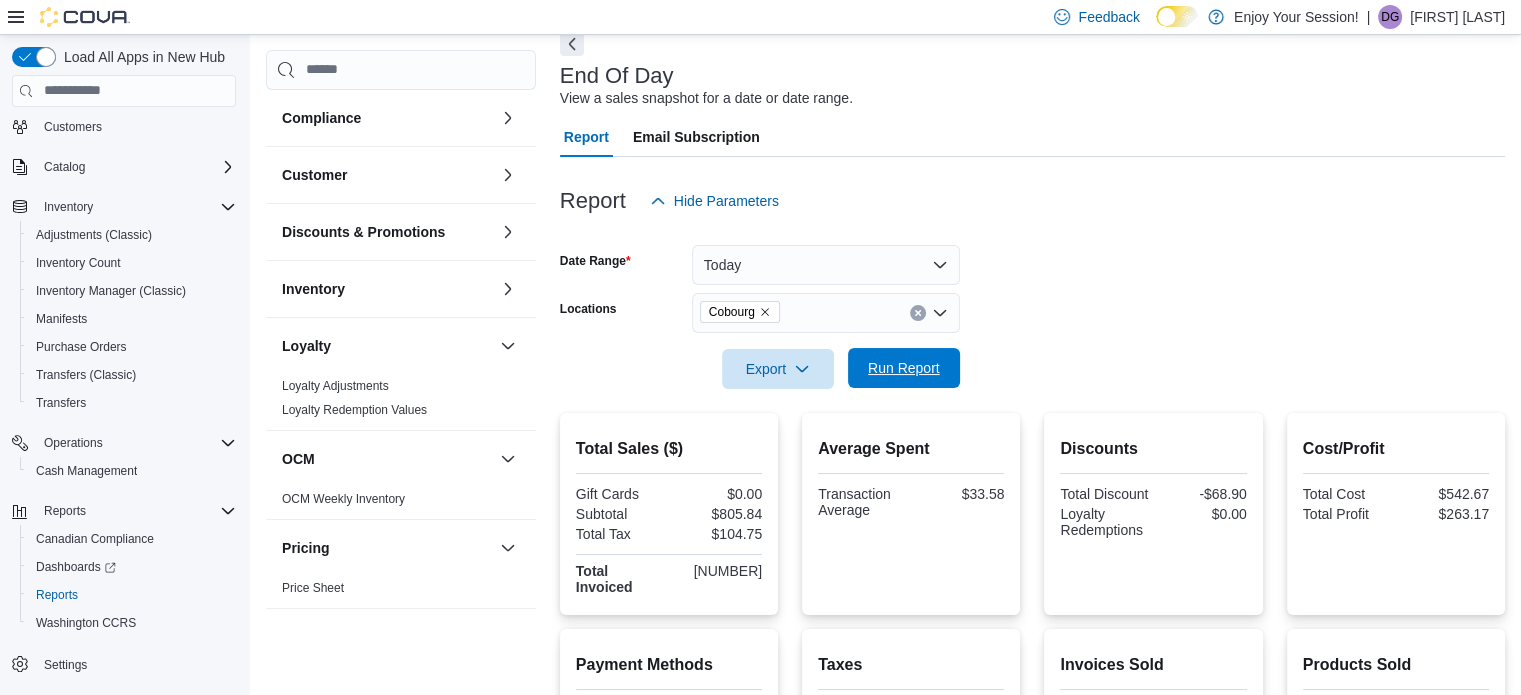 click on "Run Report" at bounding box center [904, 368] 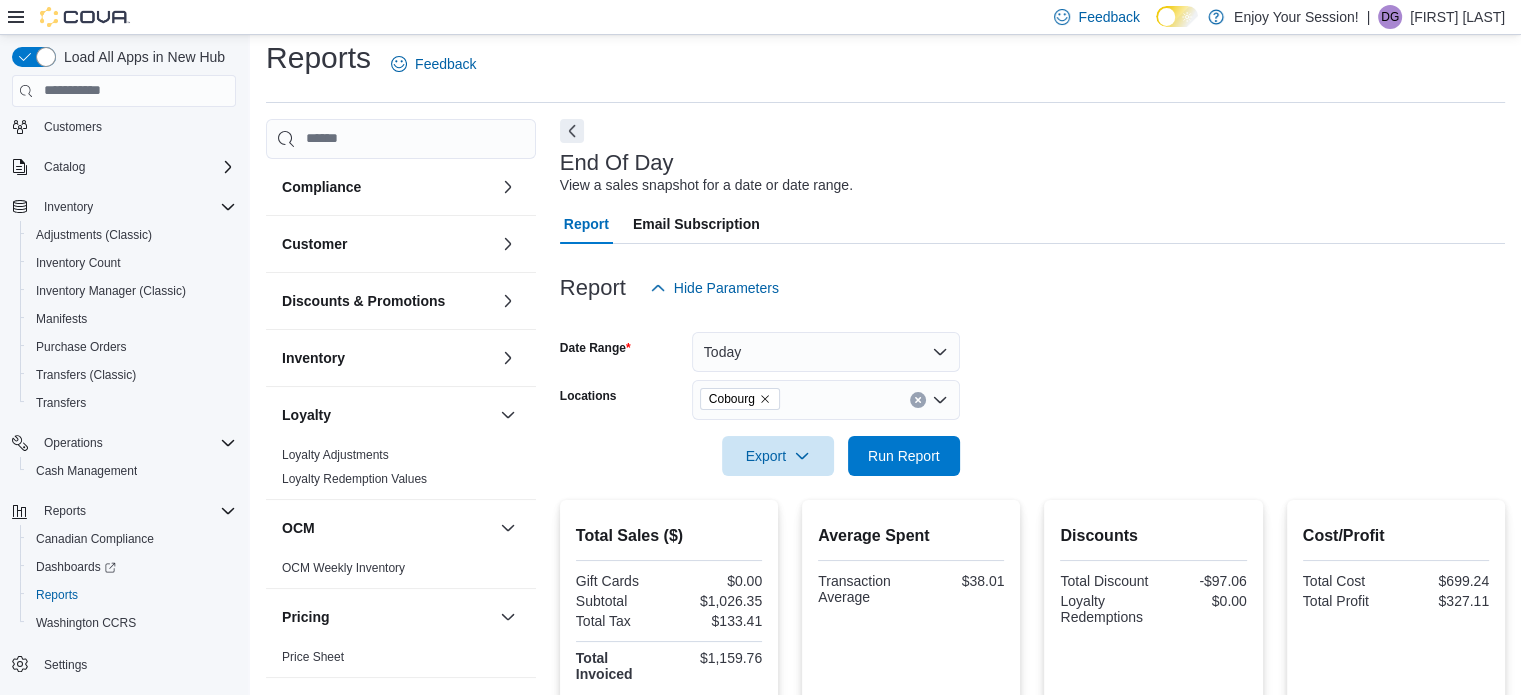 scroll, scrollTop: 0, scrollLeft: 0, axis: both 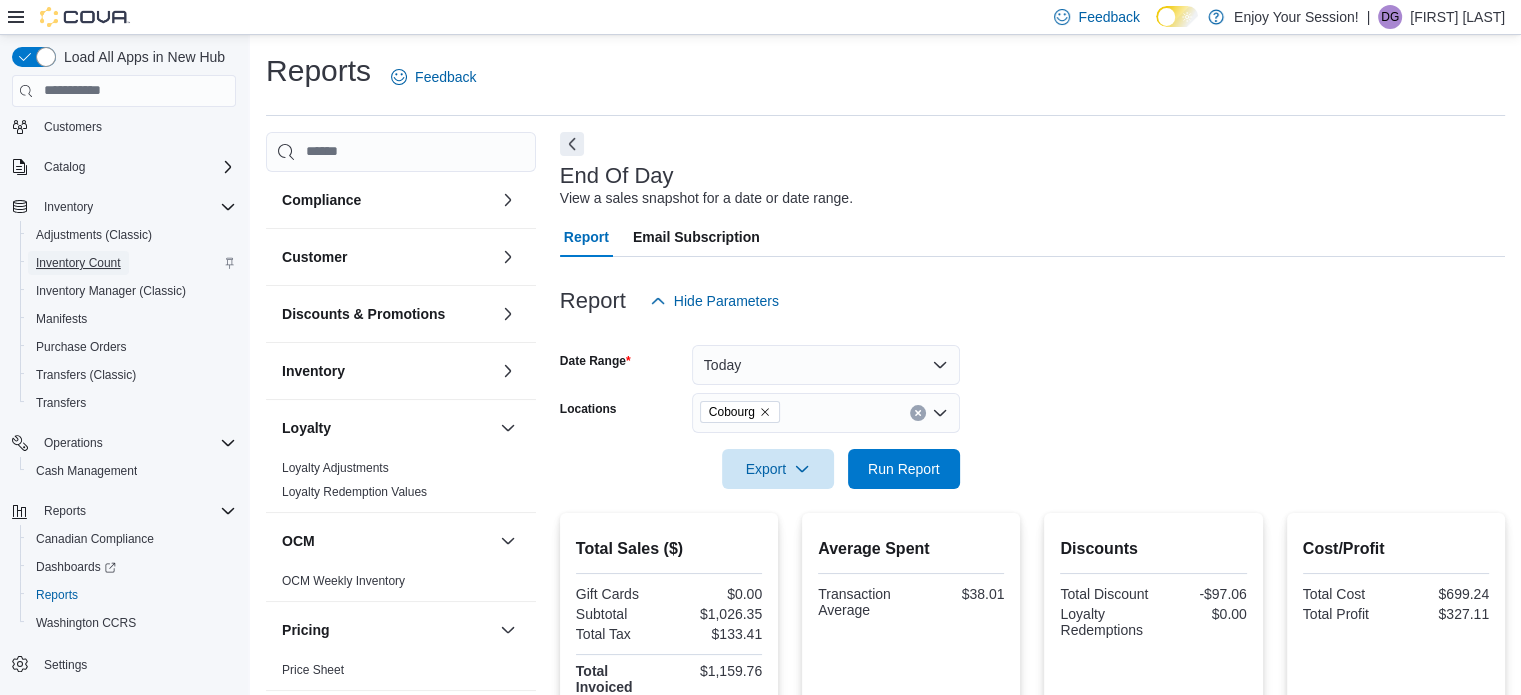 click on "Inventory Count" at bounding box center [78, 263] 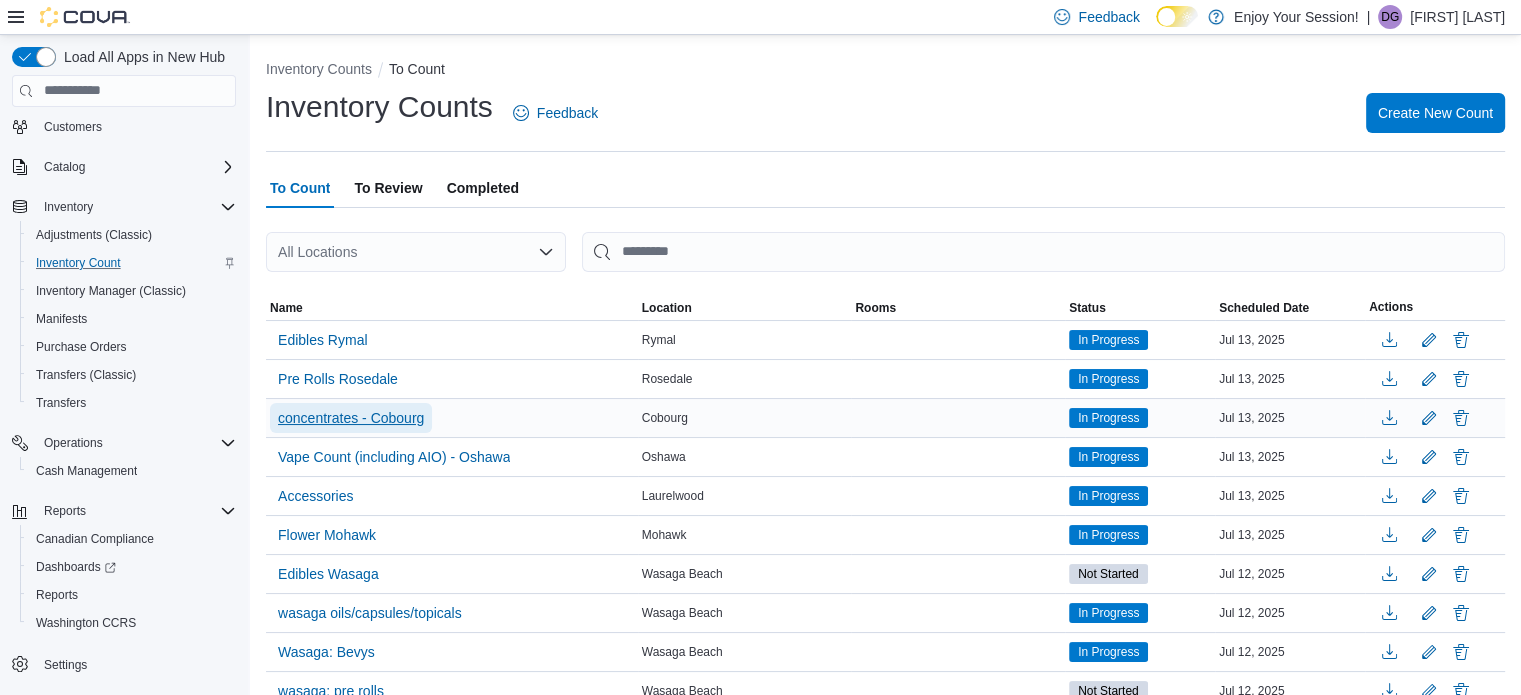 click on "concentrates  - Cobourg" at bounding box center (351, 418) 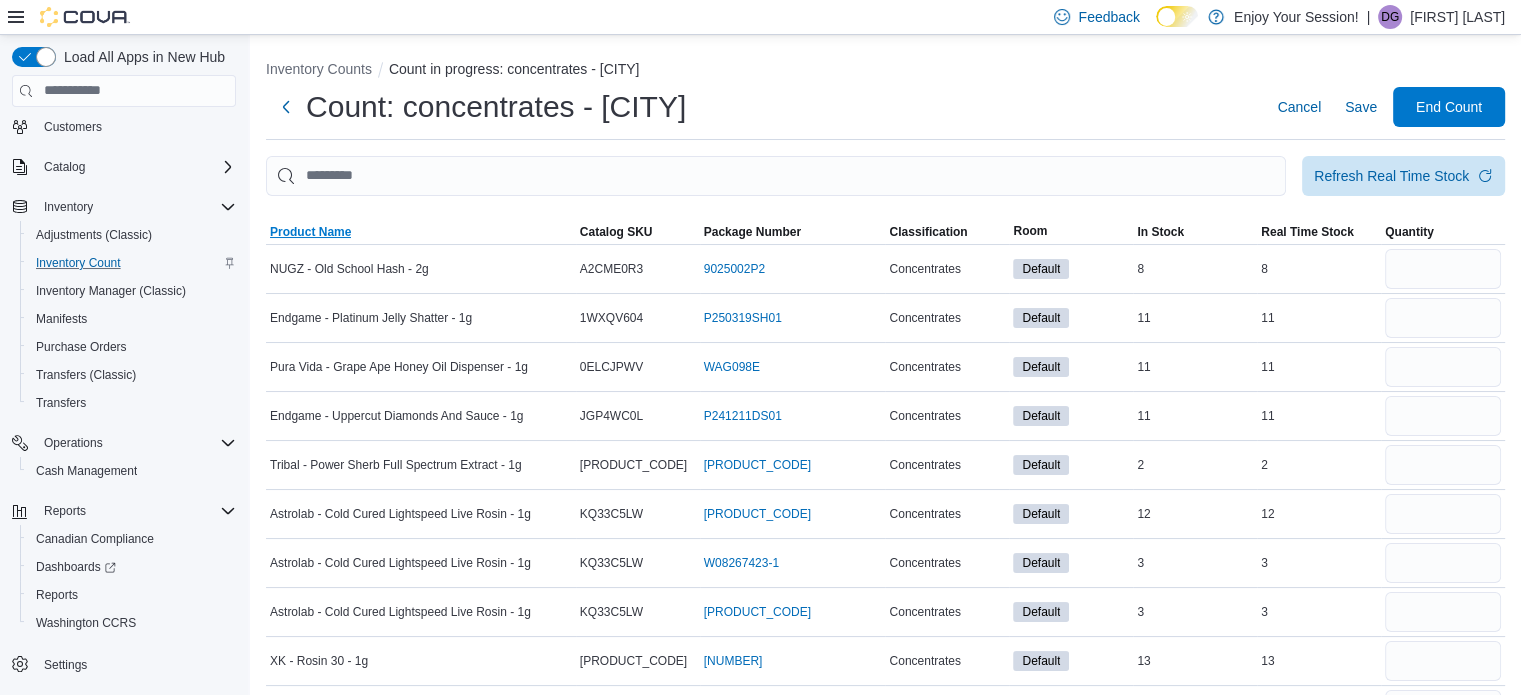 click on "Product Name" at bounding box center (310, 232) 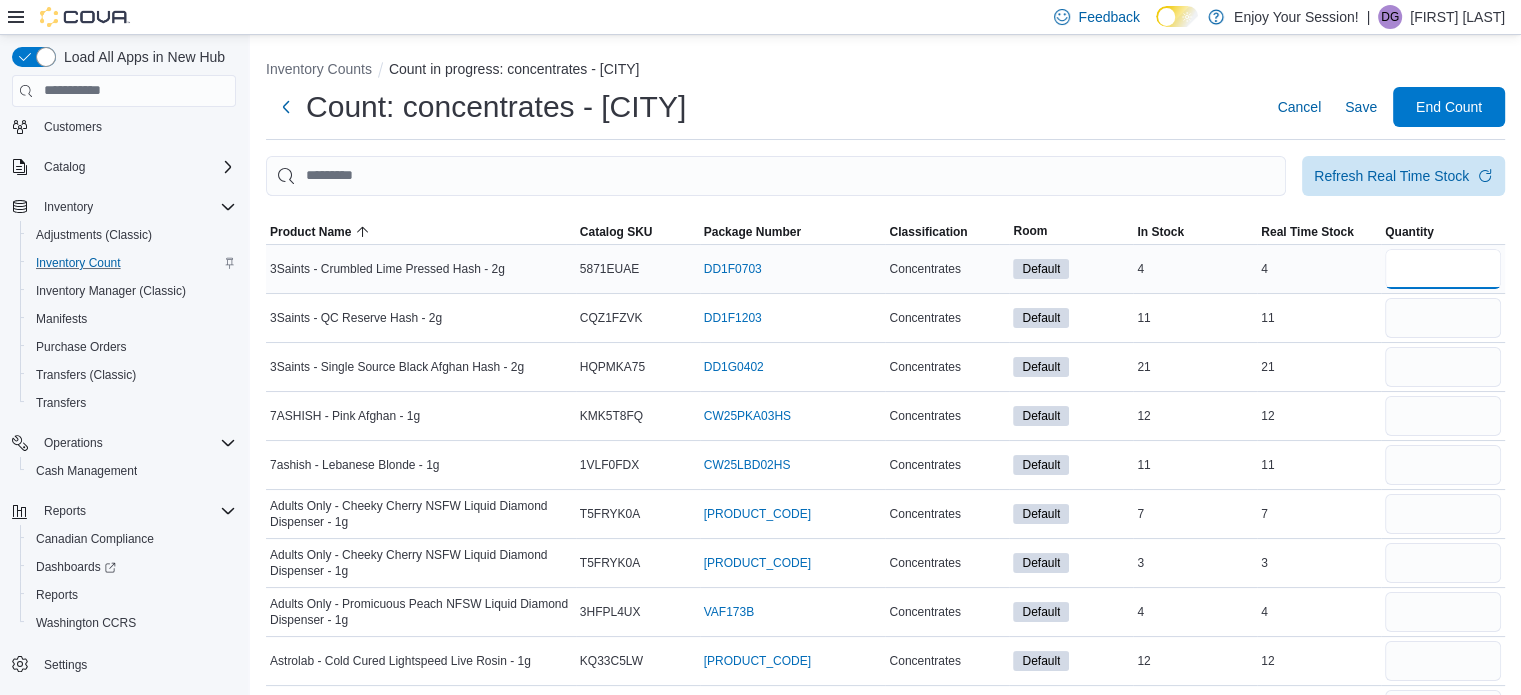 click at bounding box center (1443, 269) 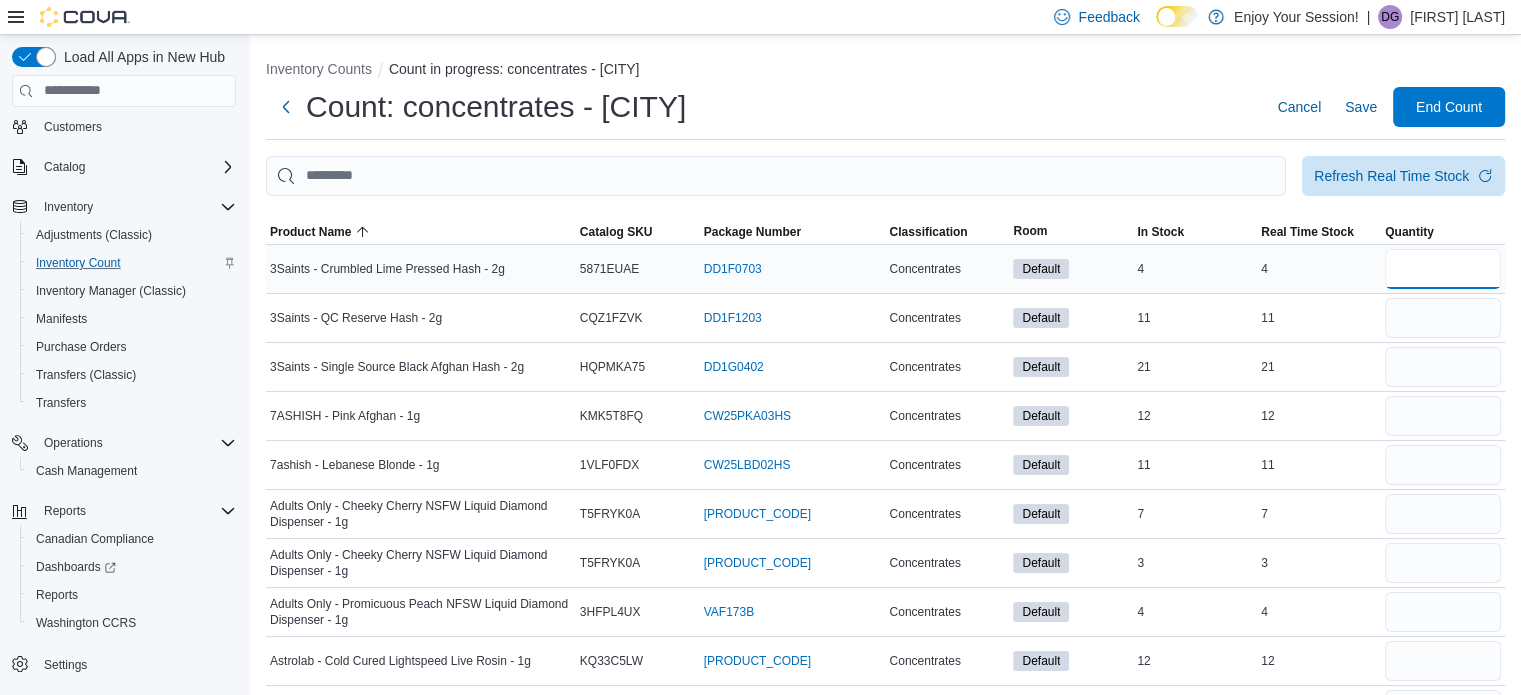 click at bounding box center [1443, 269] 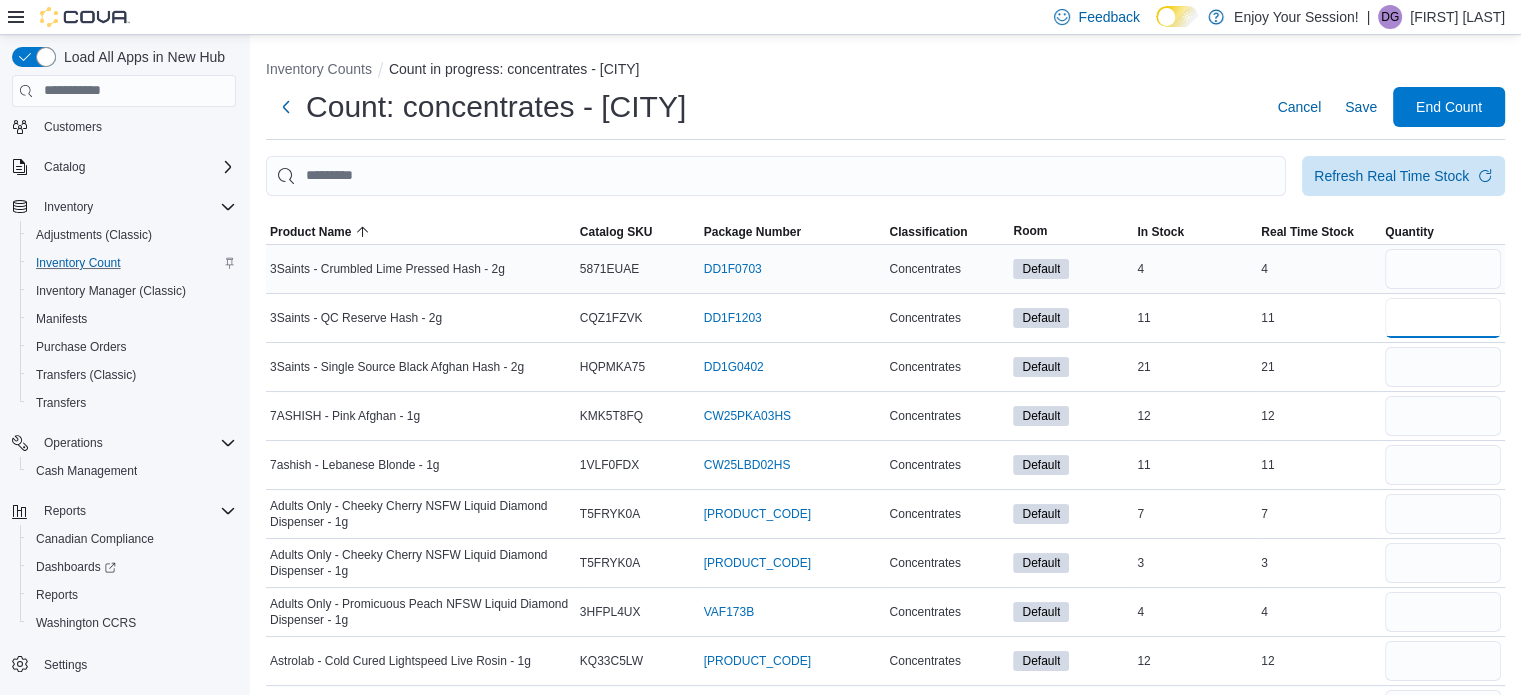 type 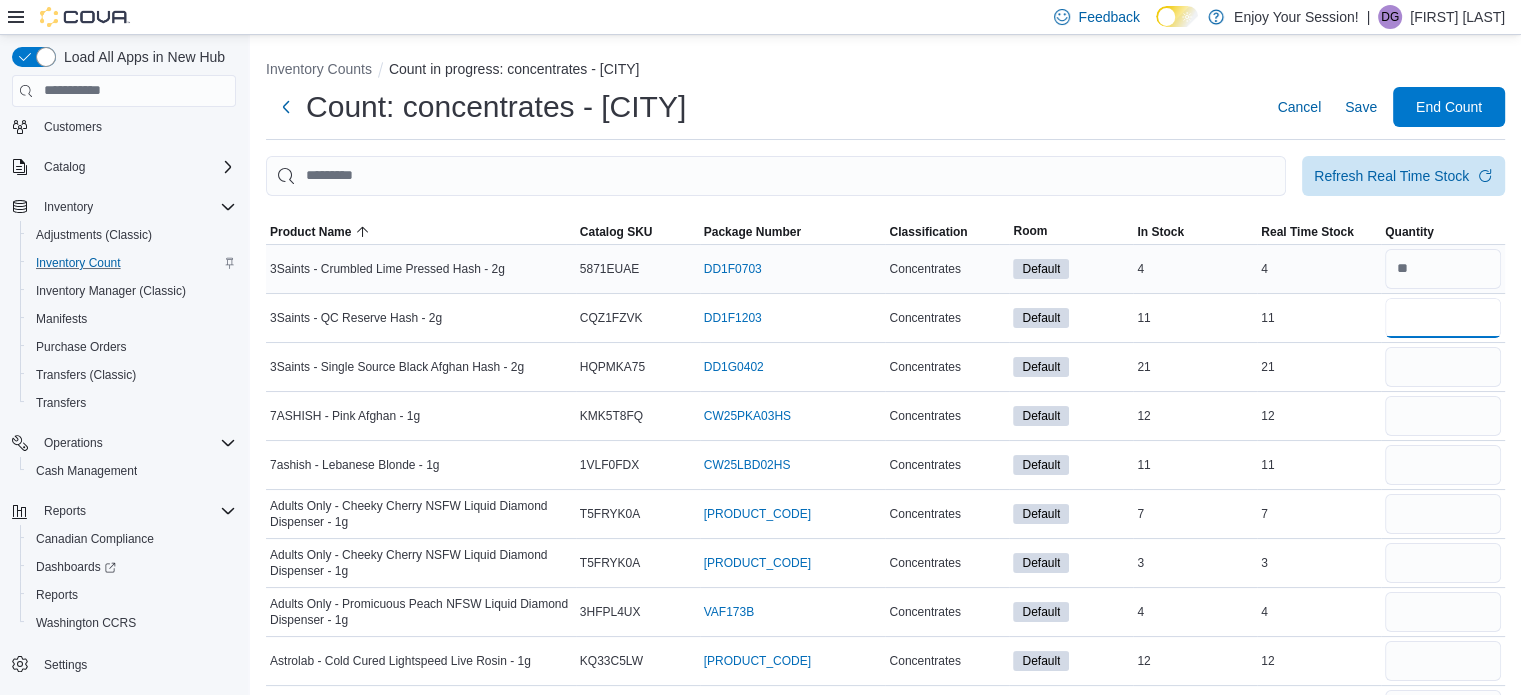 type on "**" 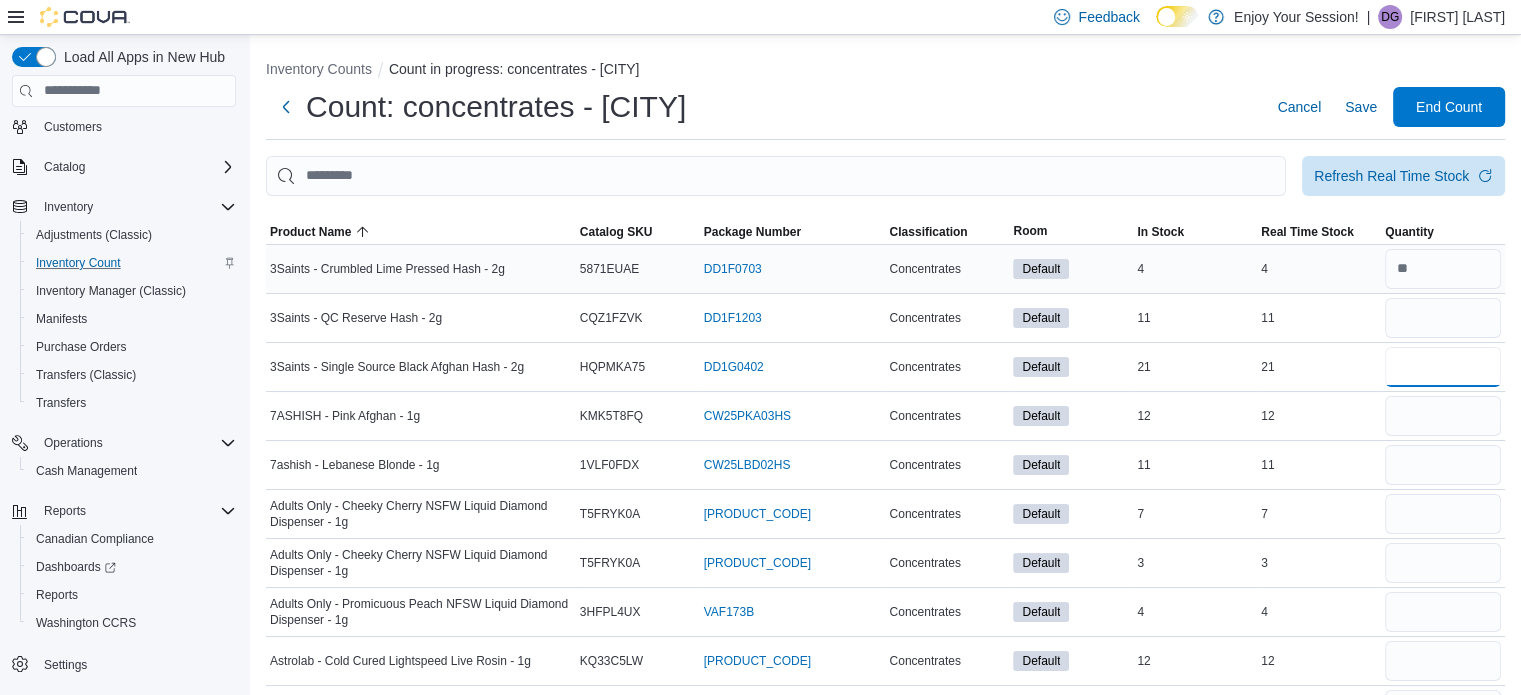 type 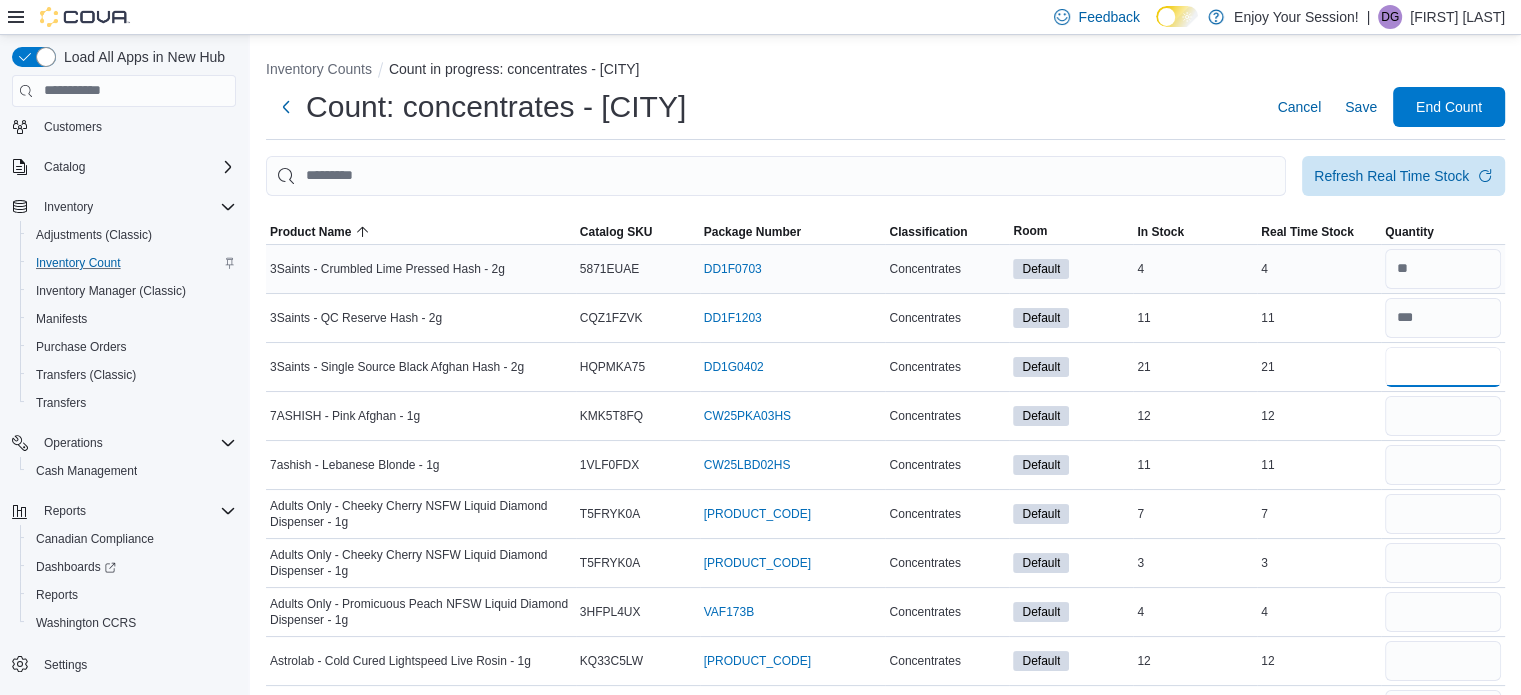 type on "**" 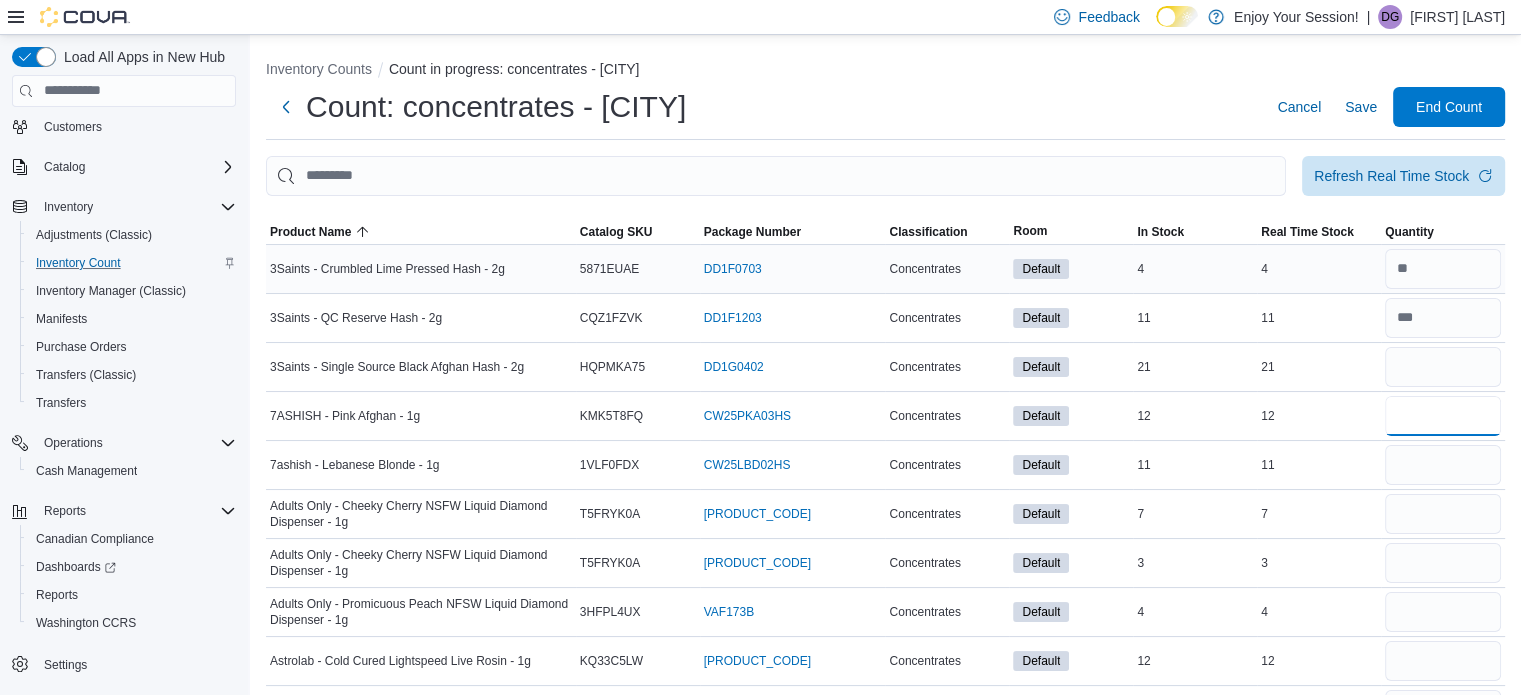 type 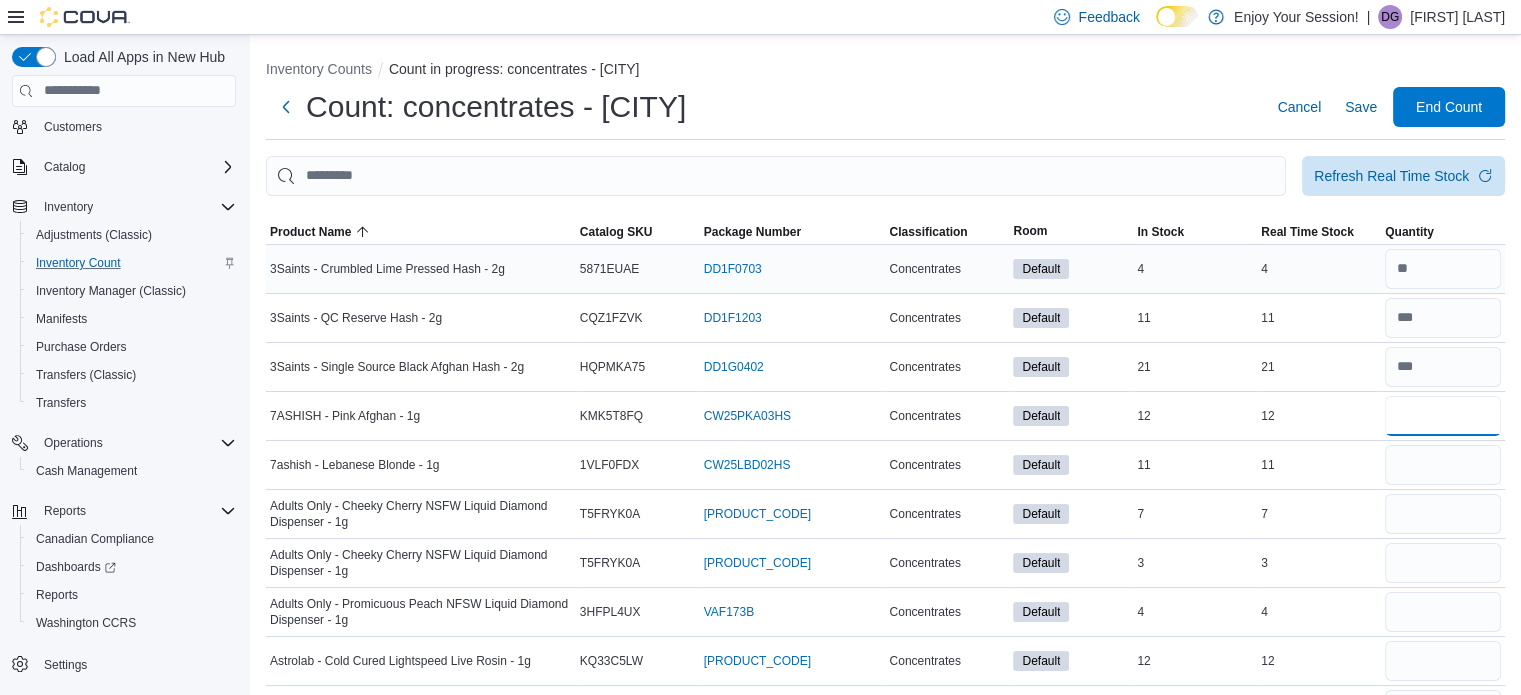 type on "**" 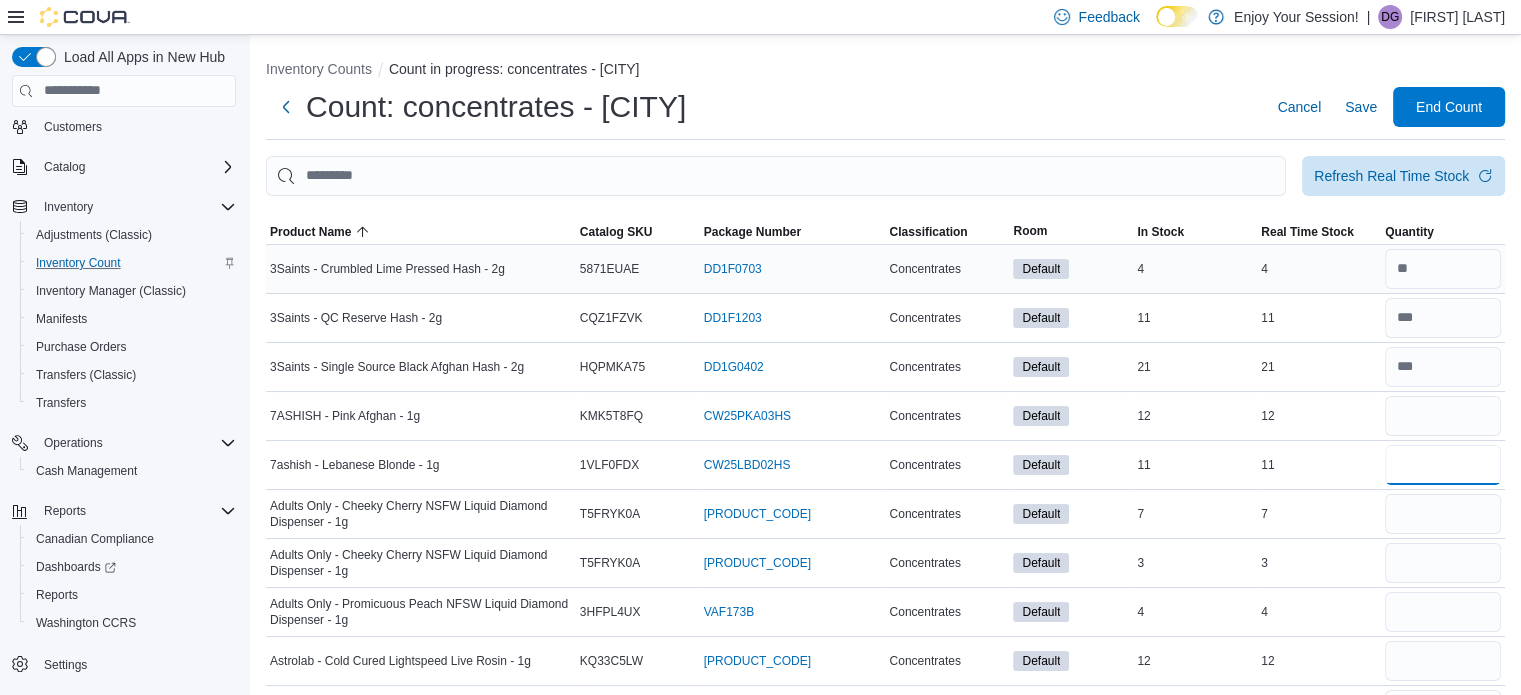 type 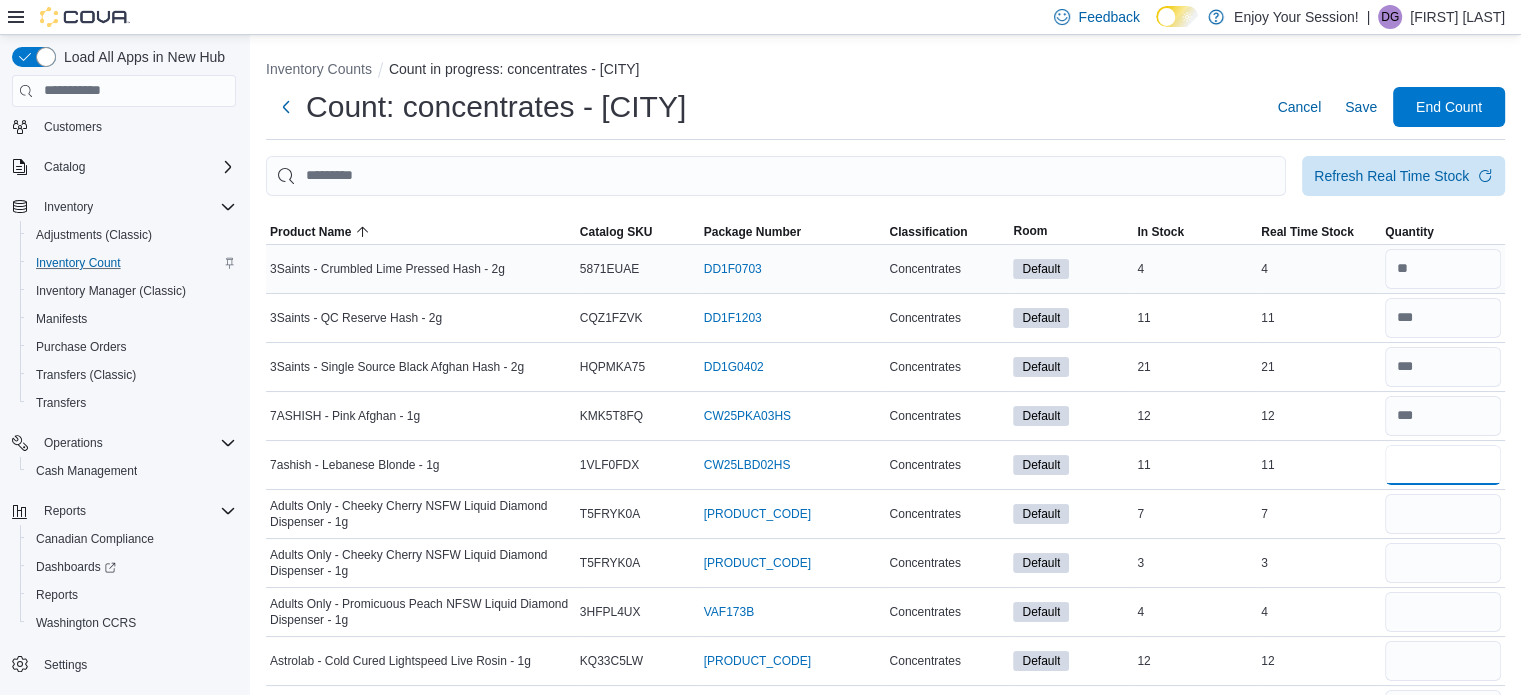 type on "**" 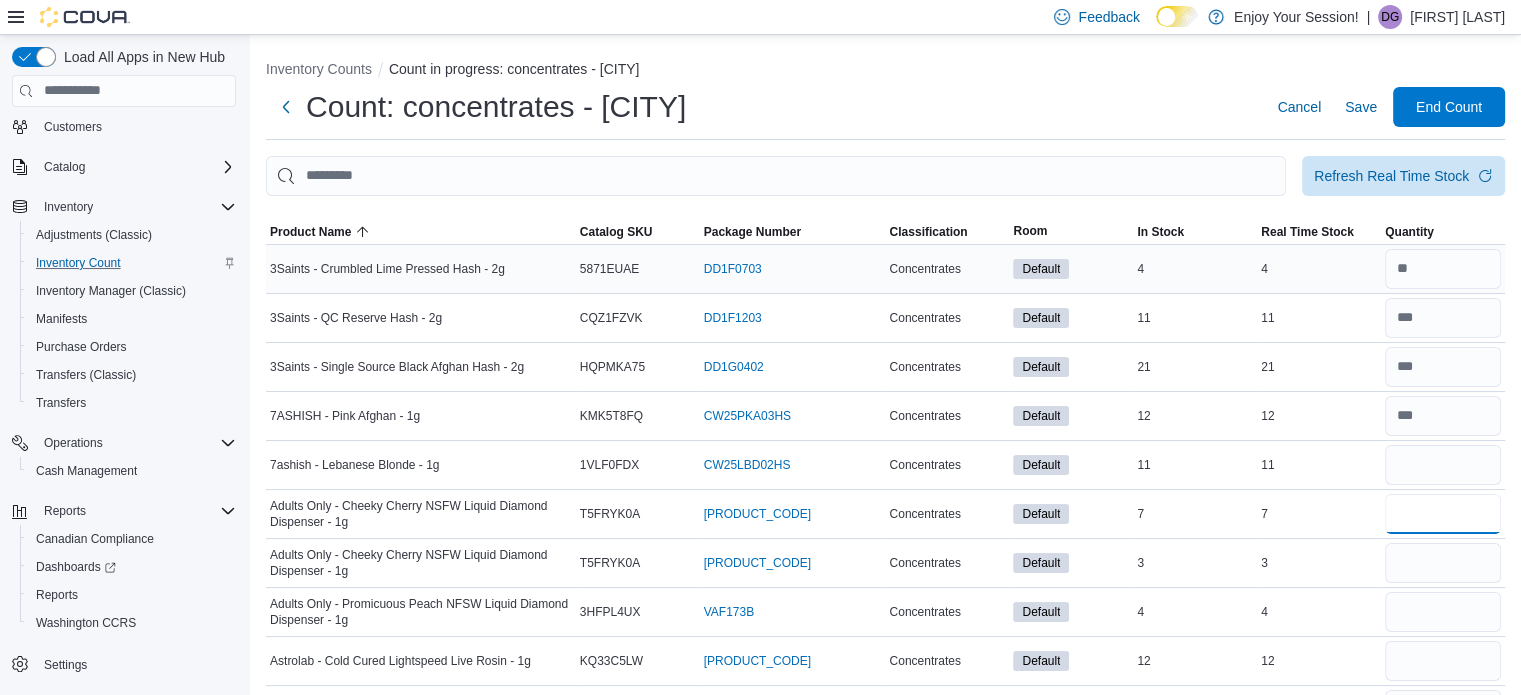 type 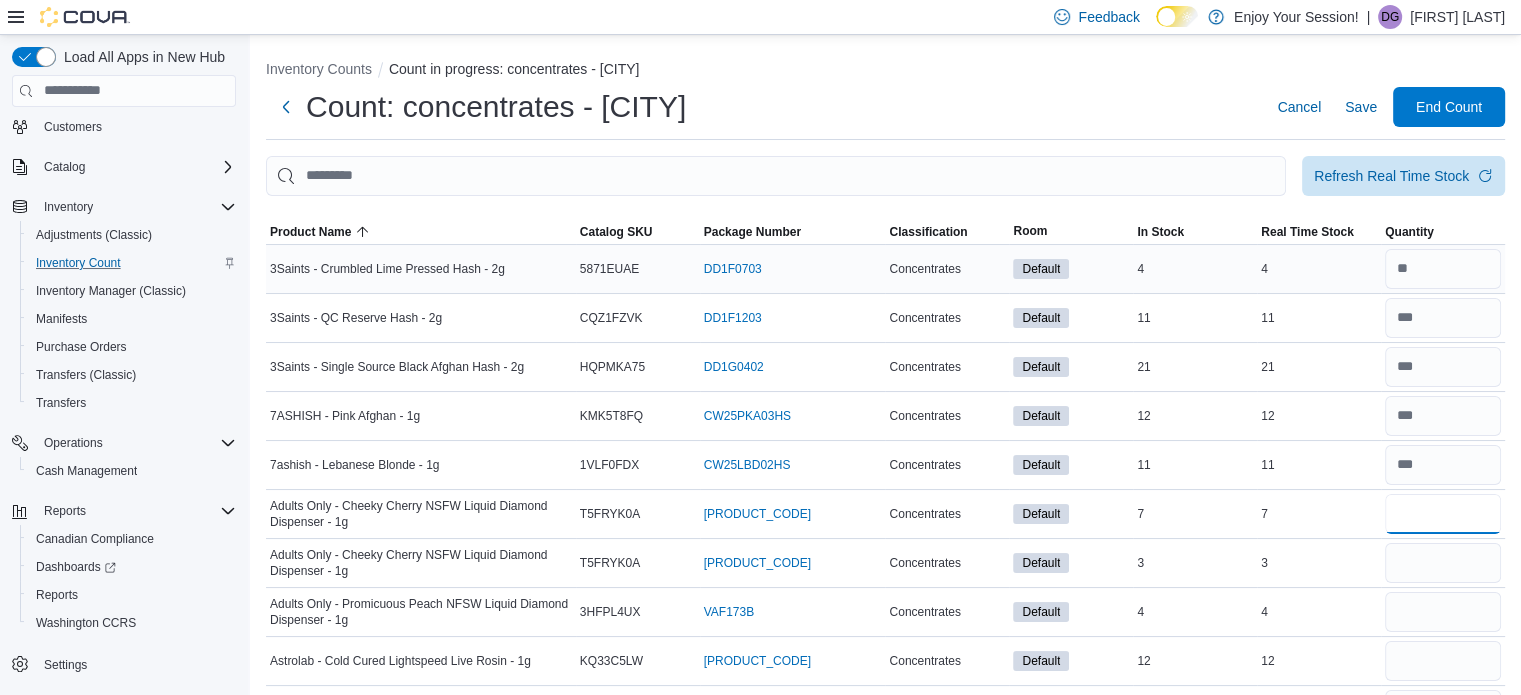 type on "*" 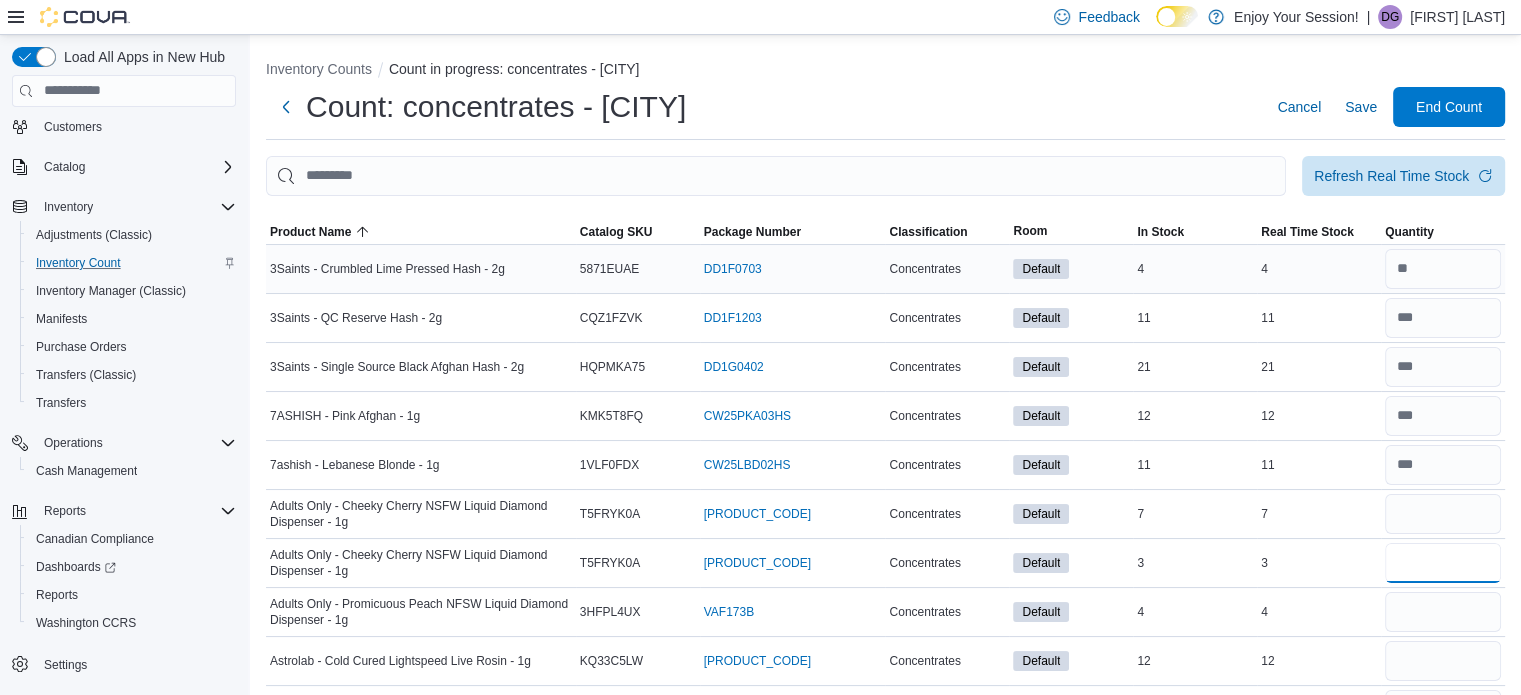 type 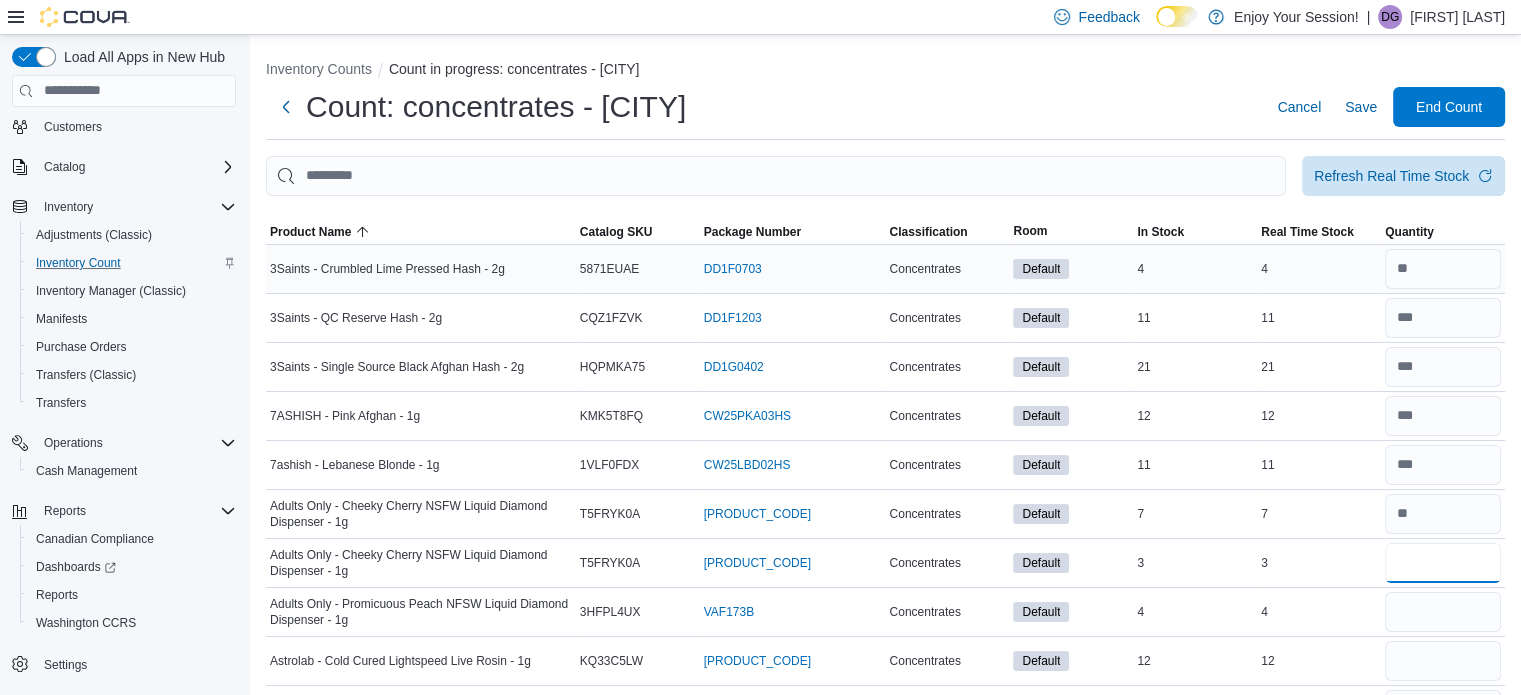 type on "*" 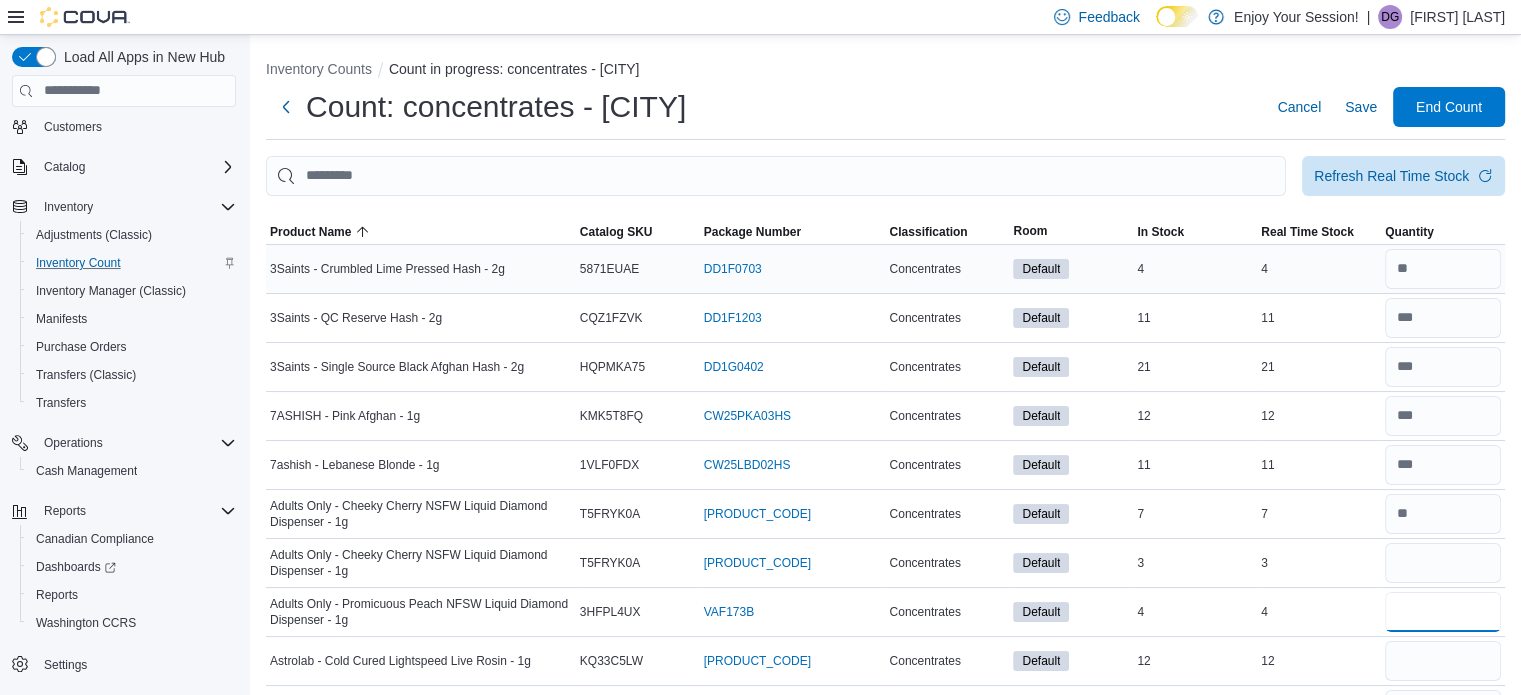 type 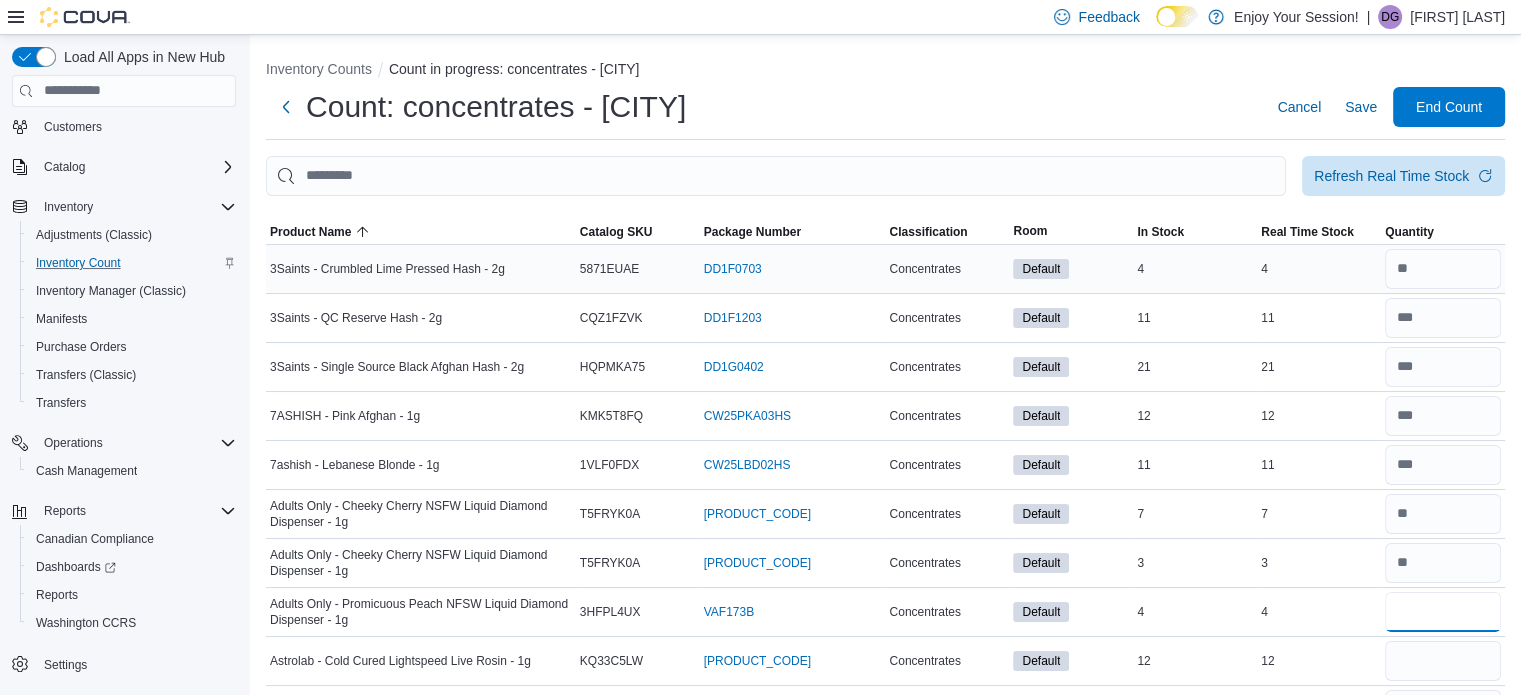type on "*" 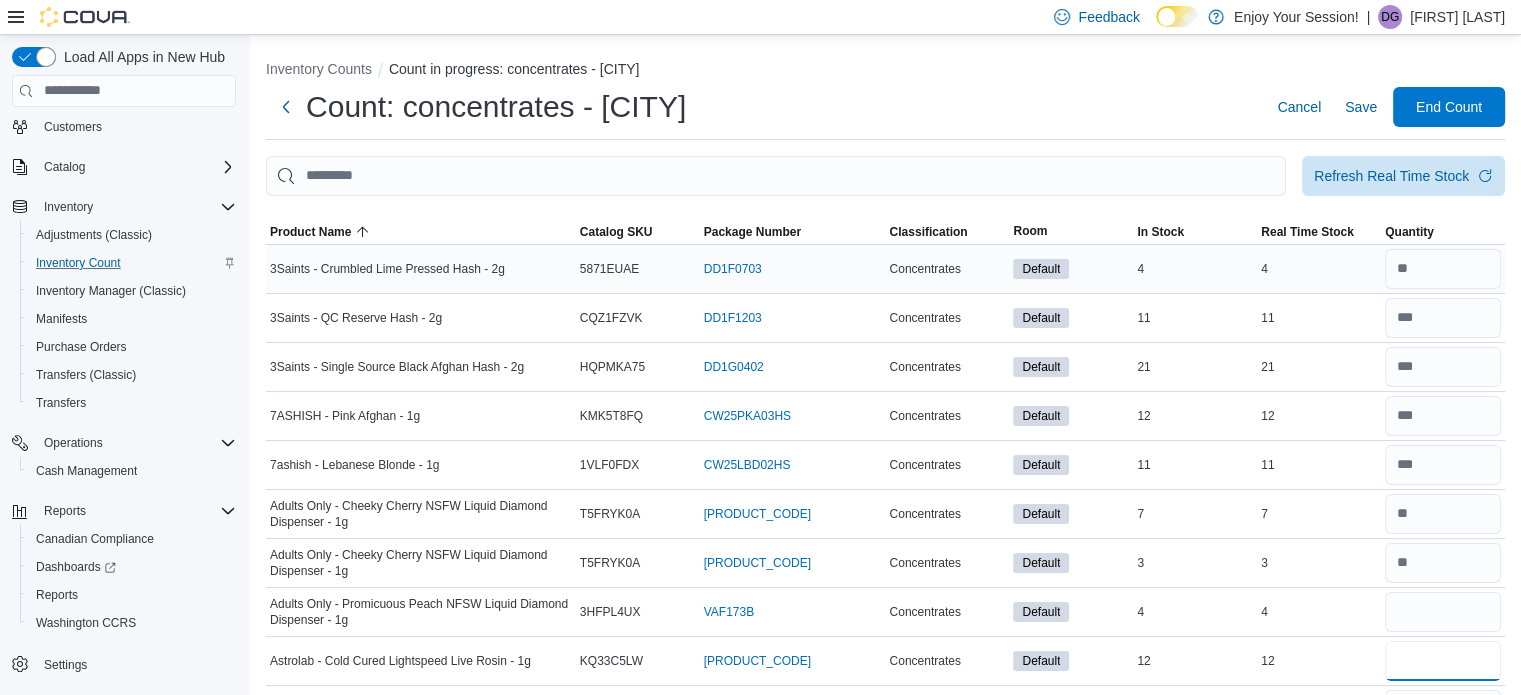 type 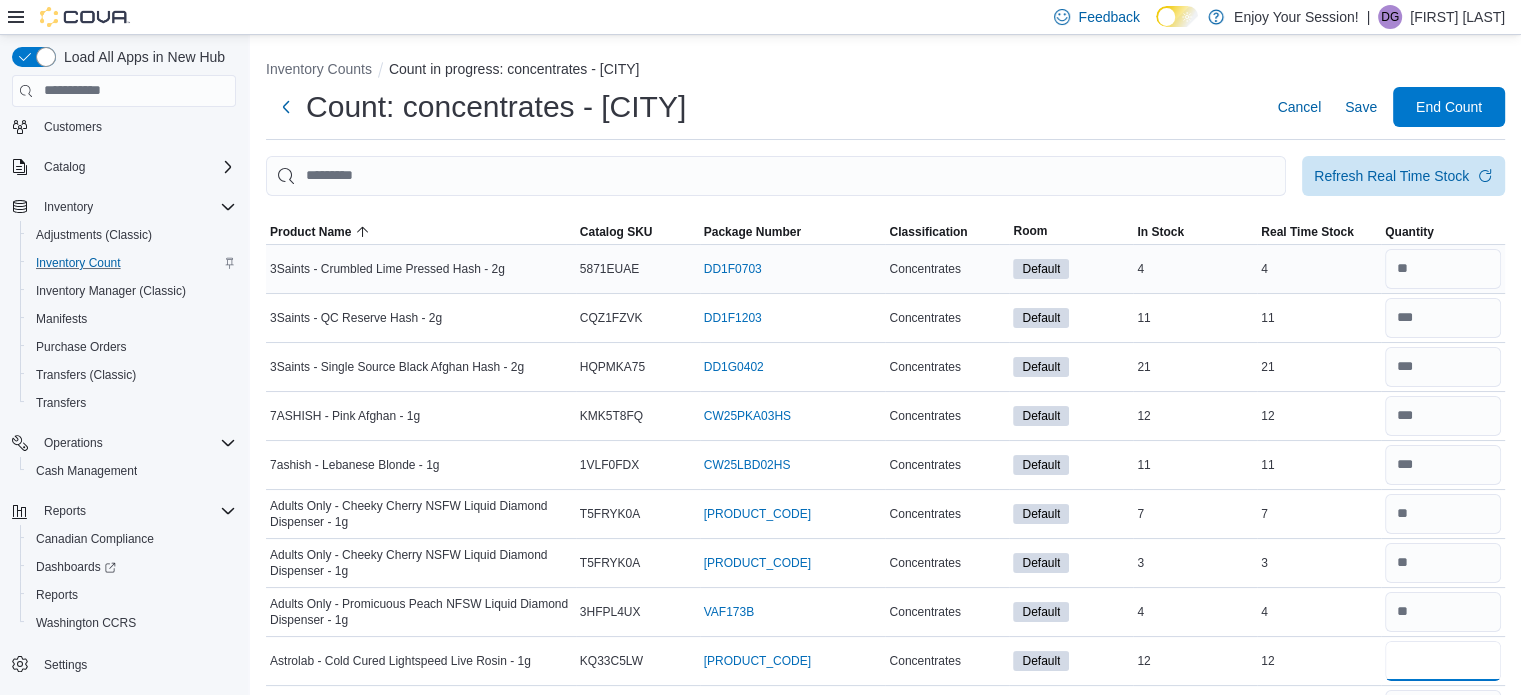 type on "**" 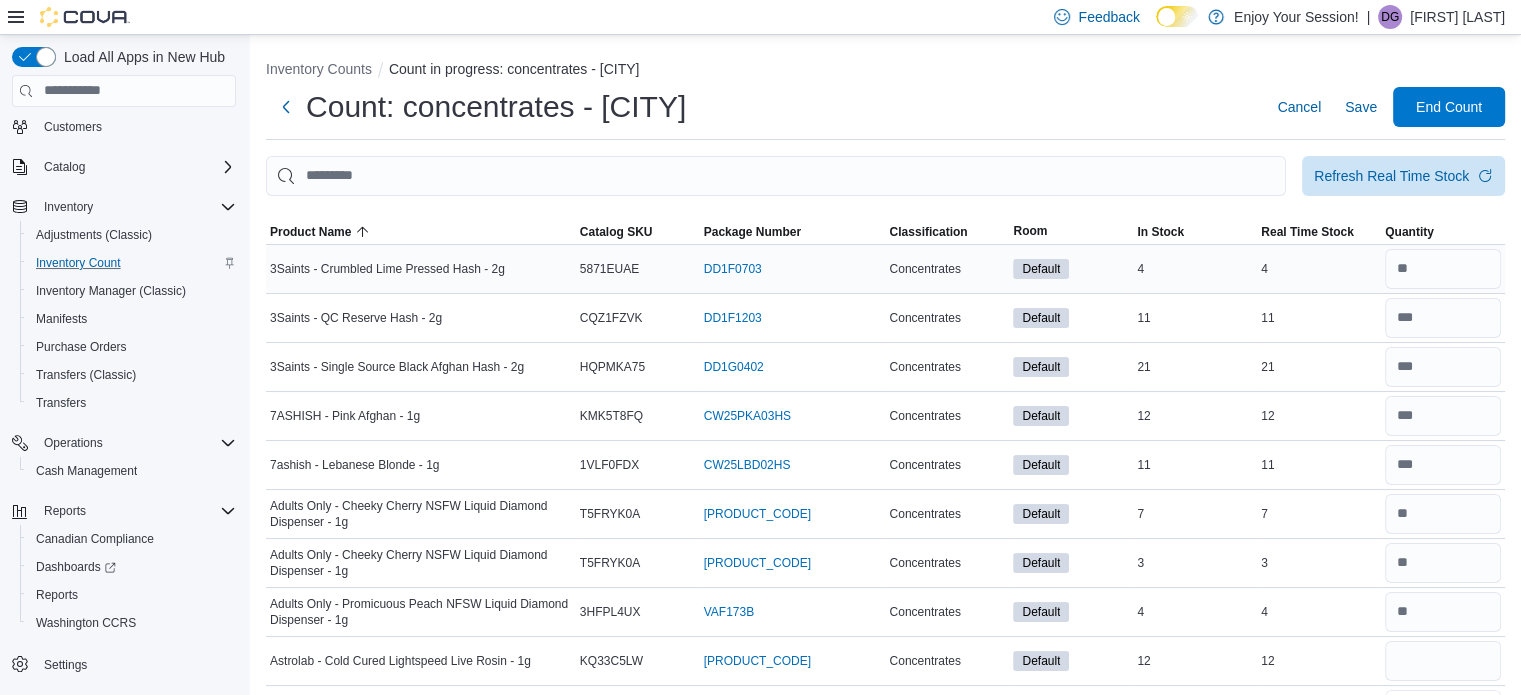 type 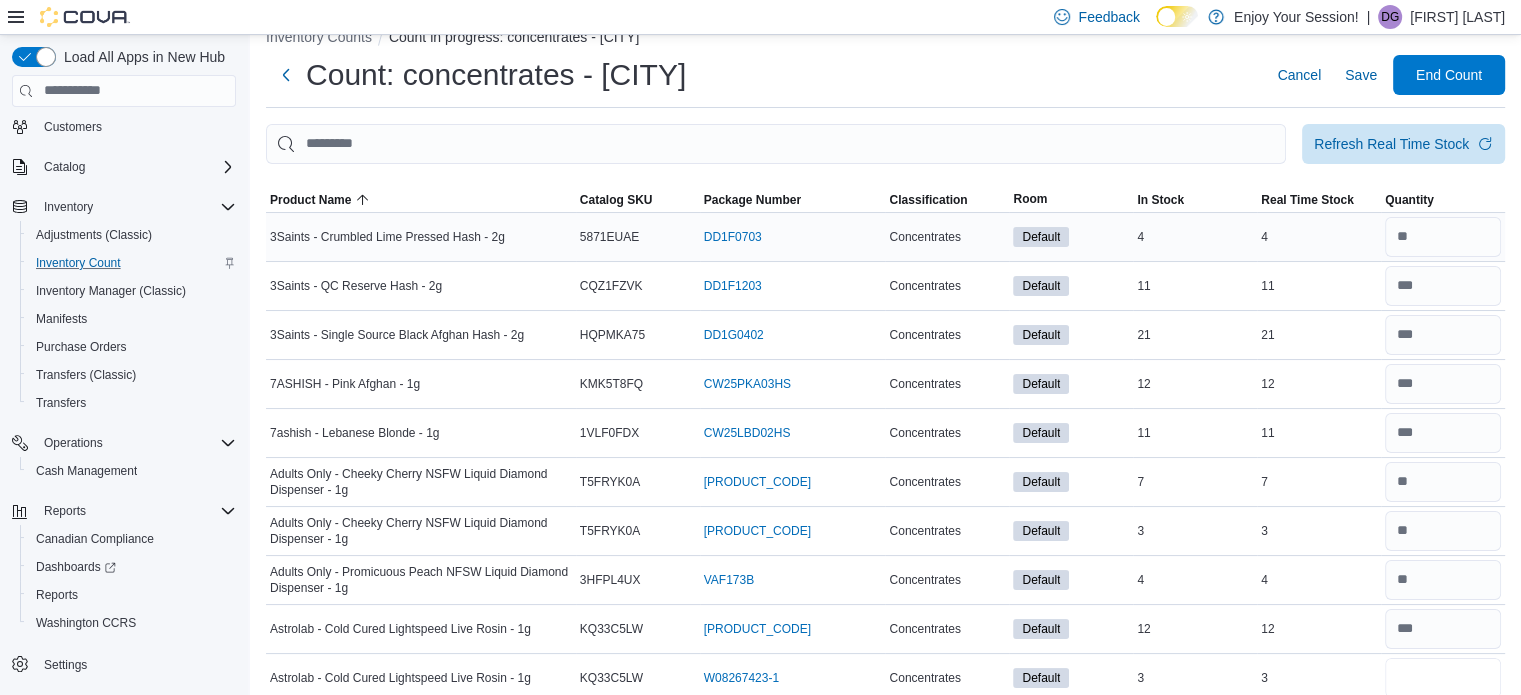 type on "*" 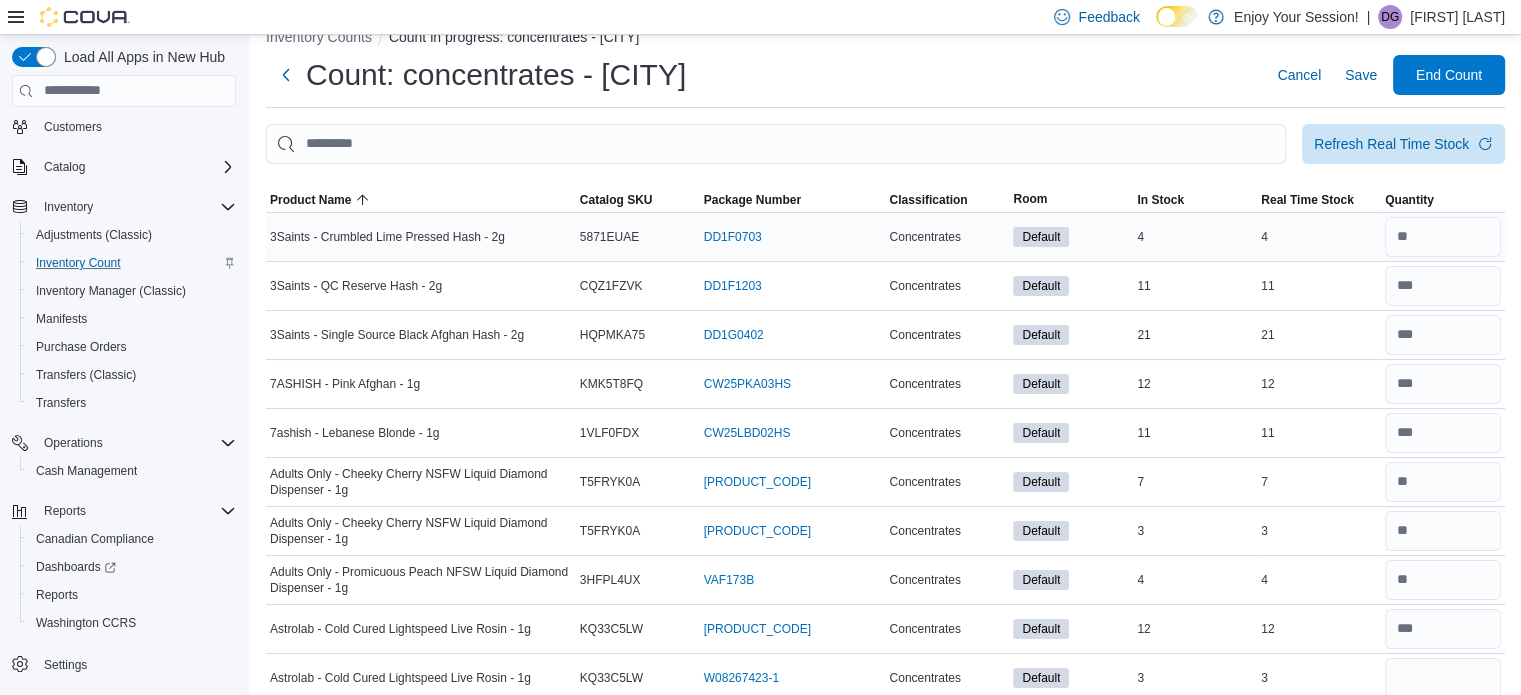 type 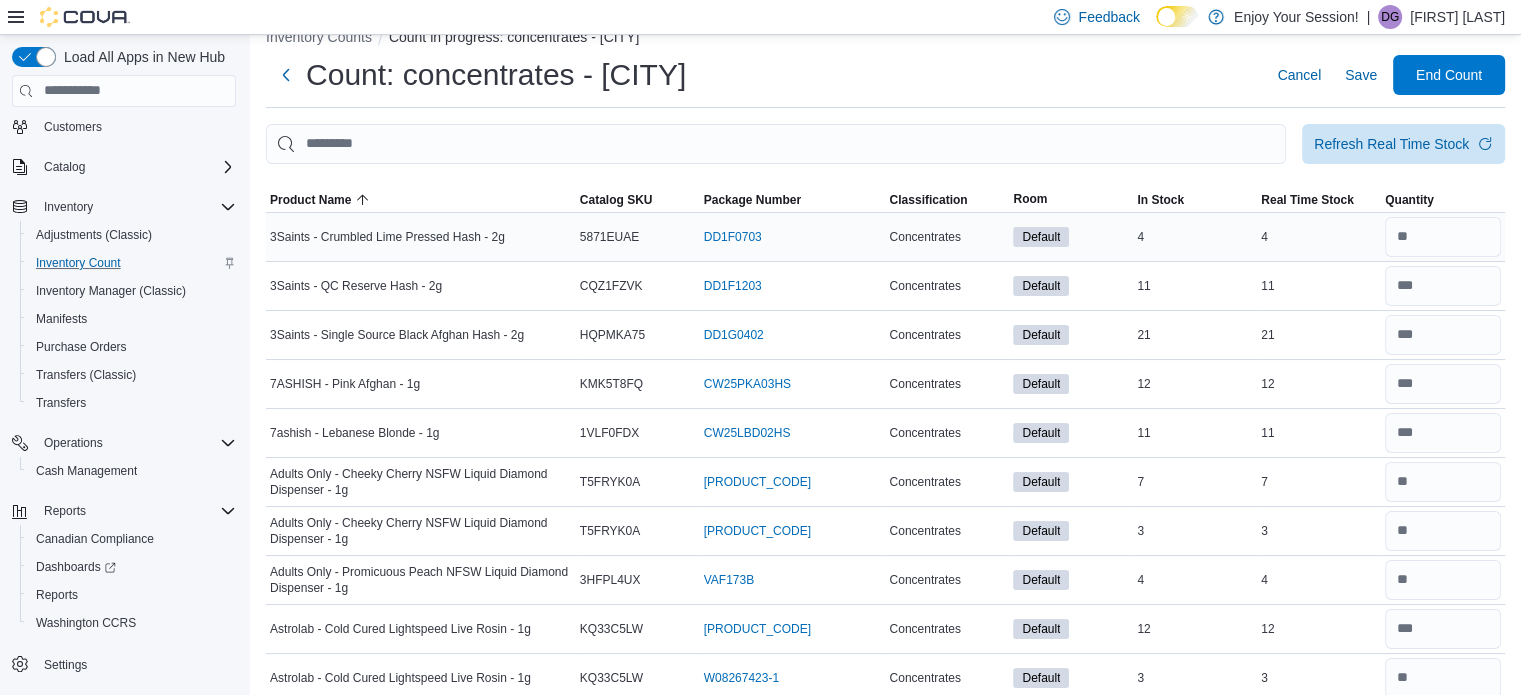 scroll, scrollTop: 408, scrollLeft: 0, axis: vertical 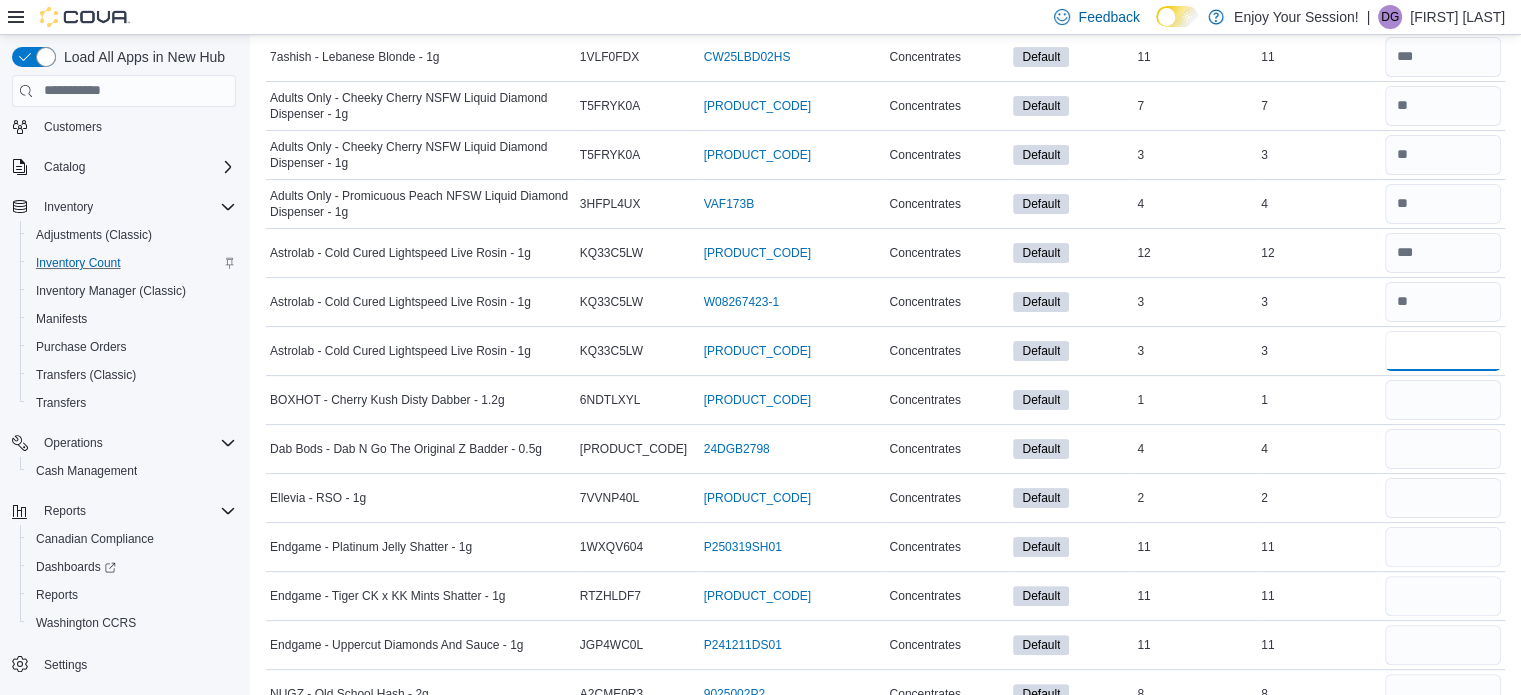 type on "*" 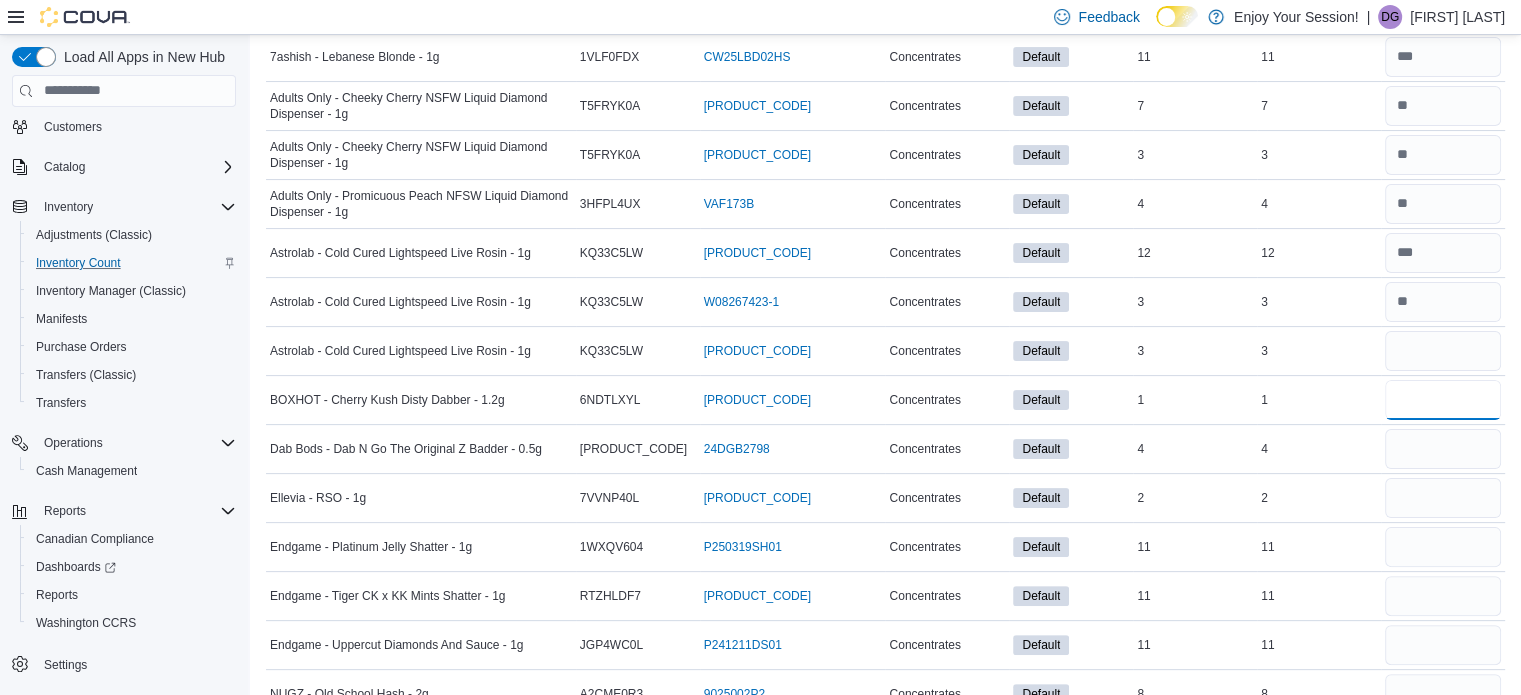 type 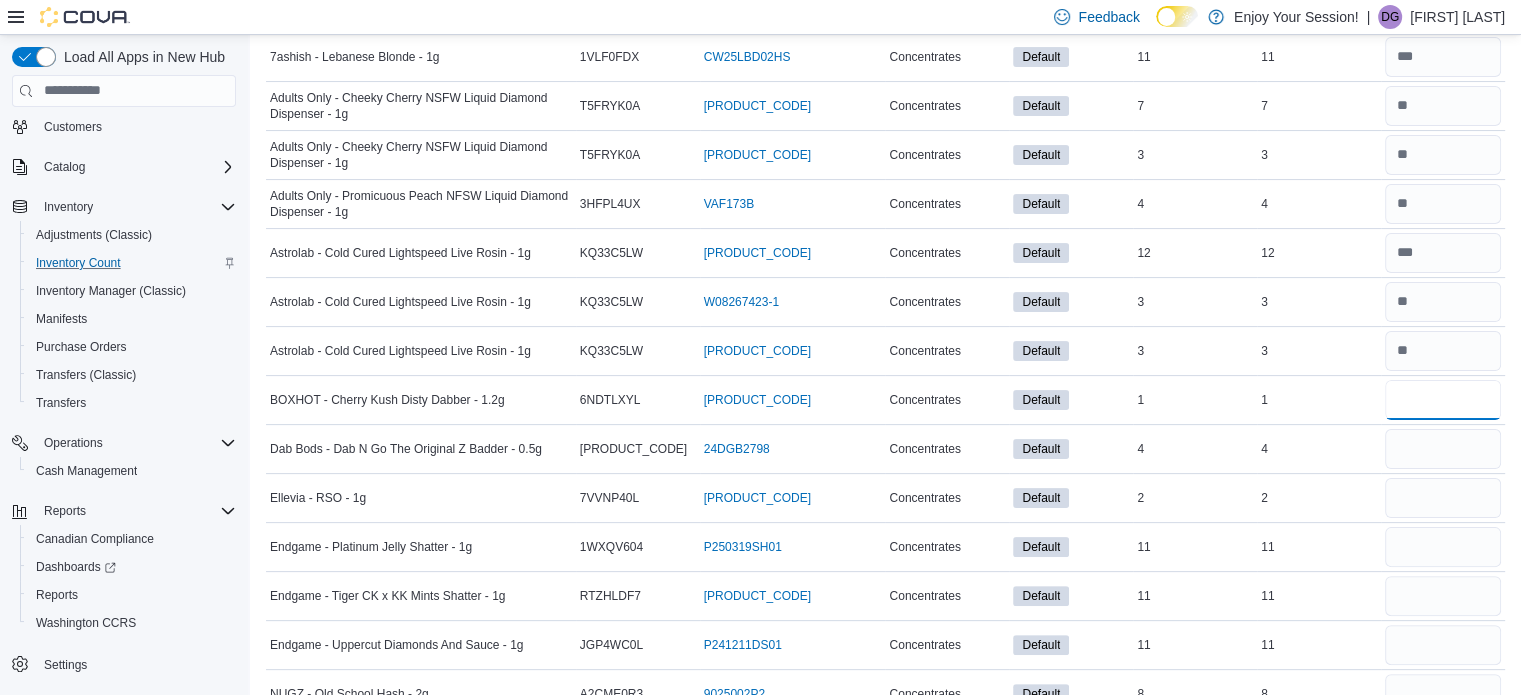 type on "*" 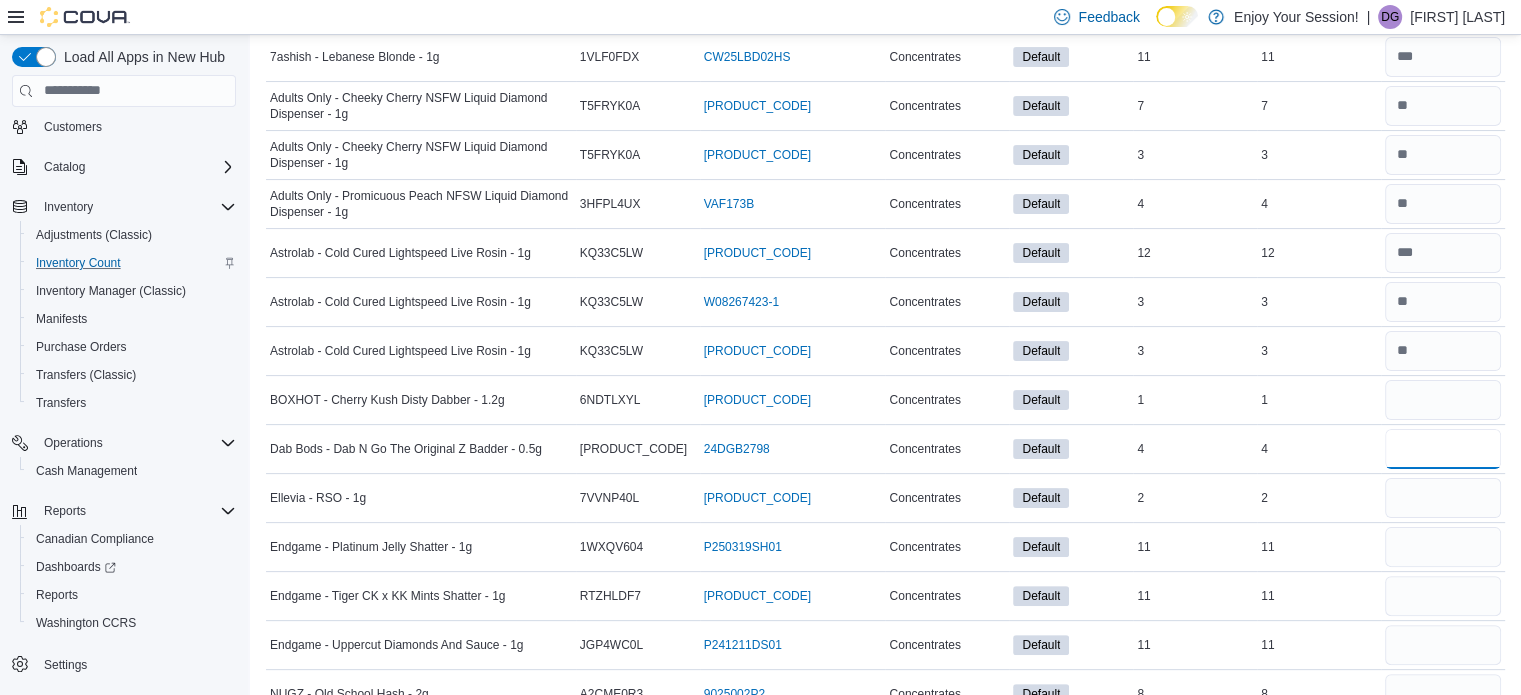 type 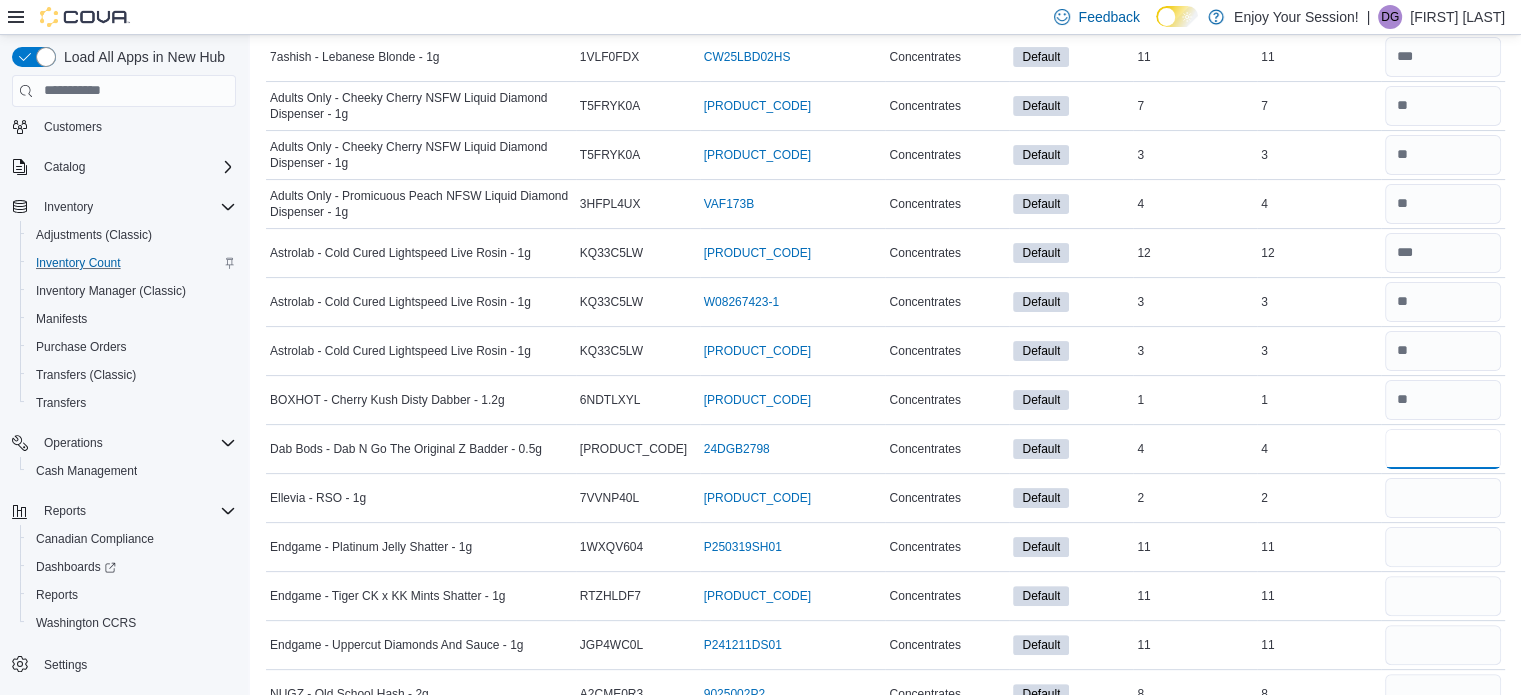 type on "*" 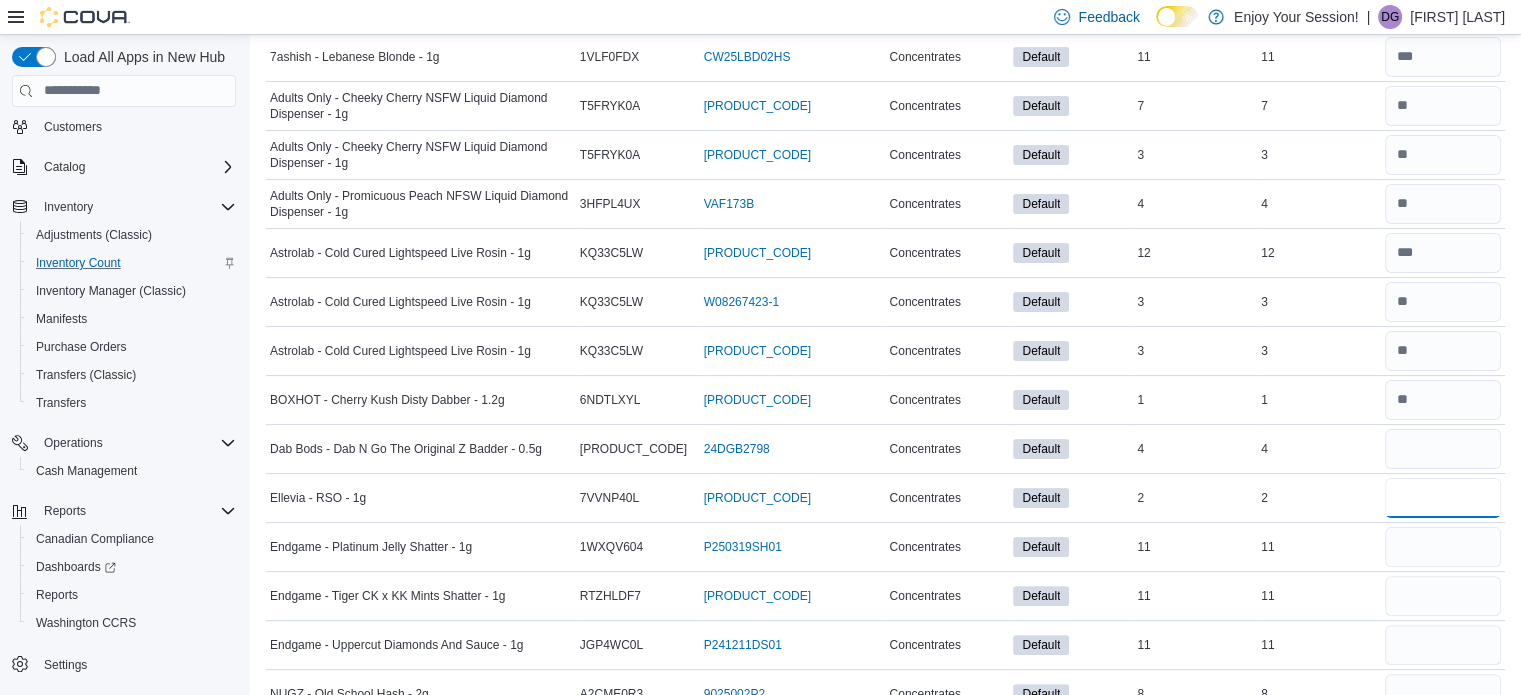 type 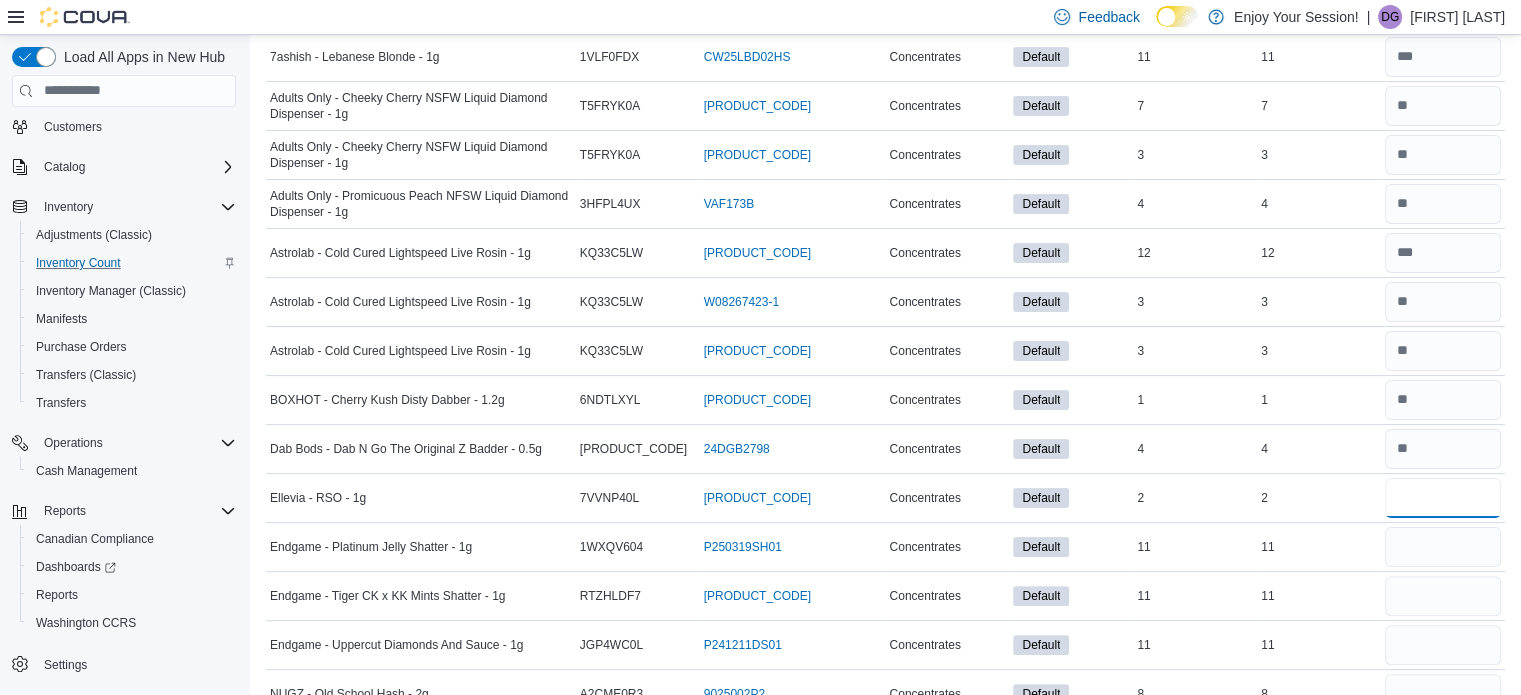 type on "*" 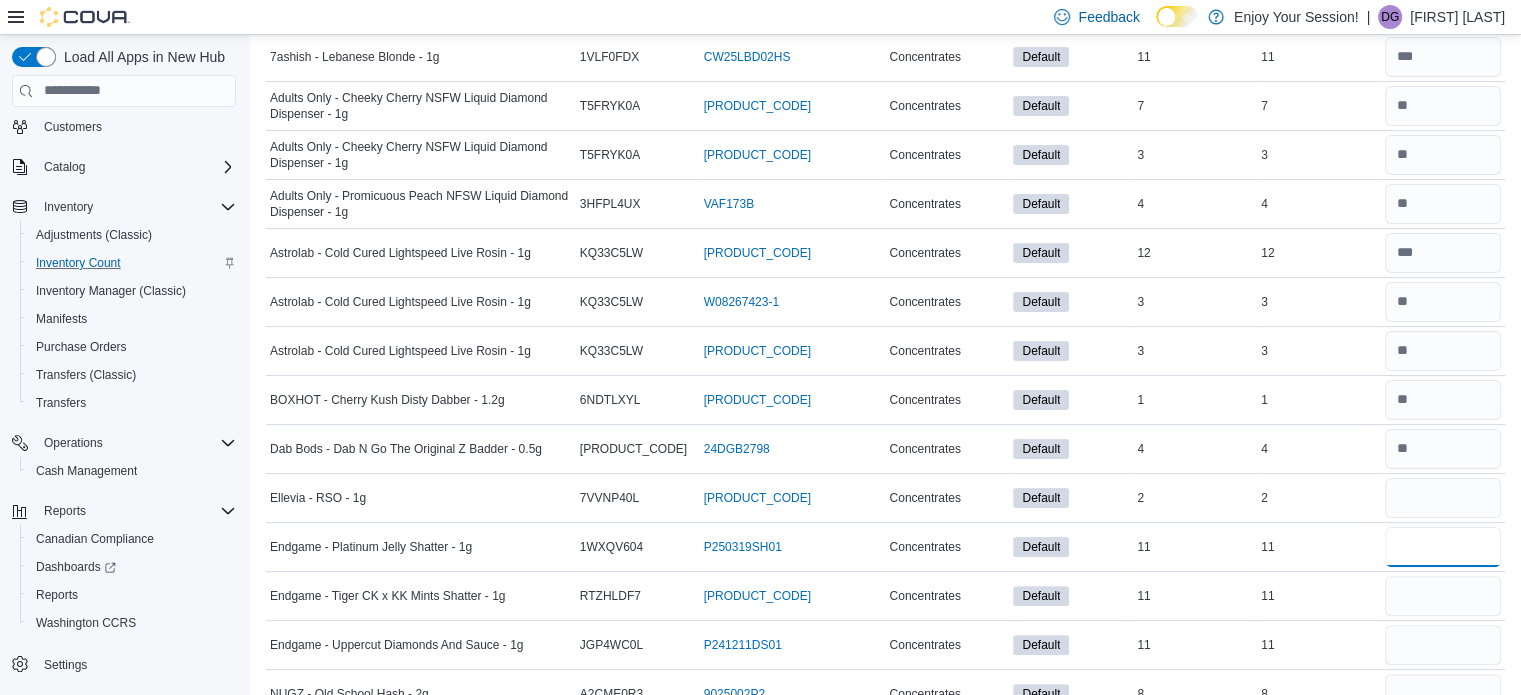 type 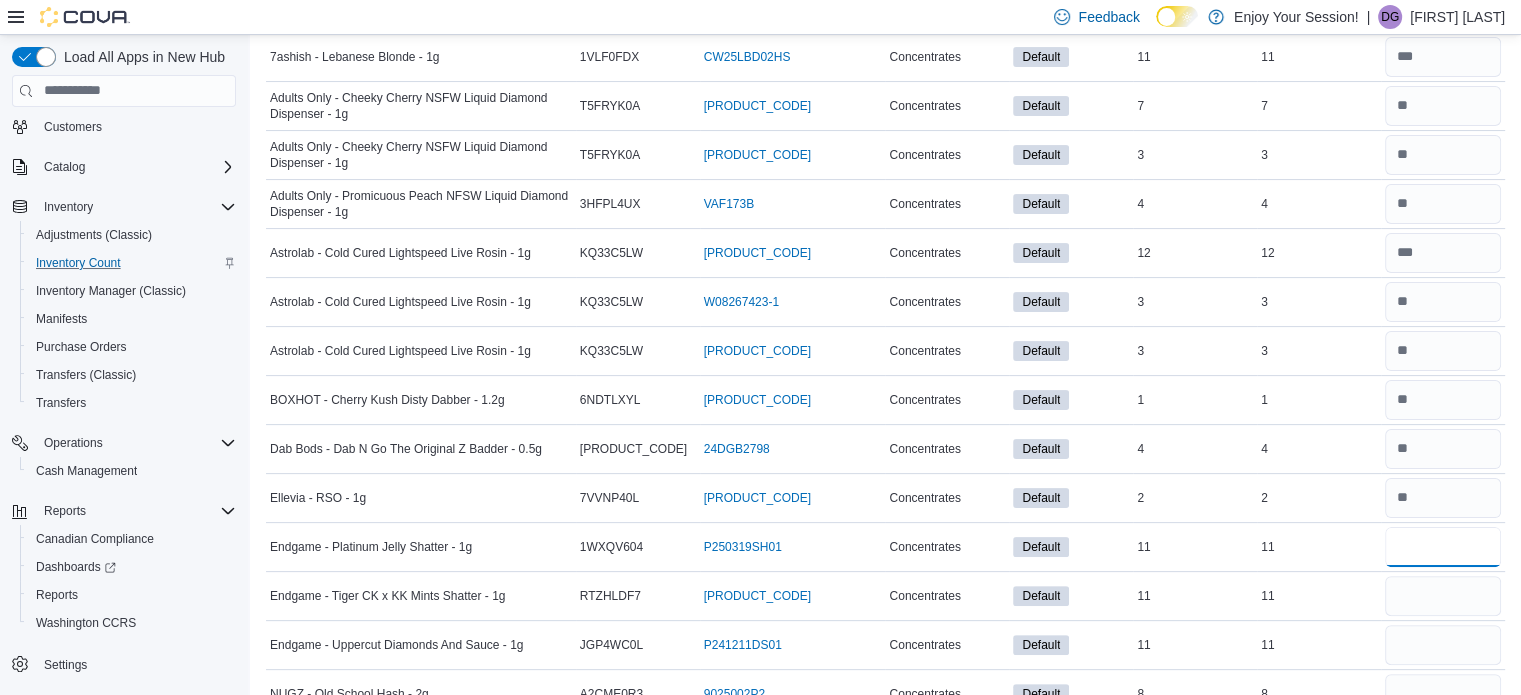 type on "**" 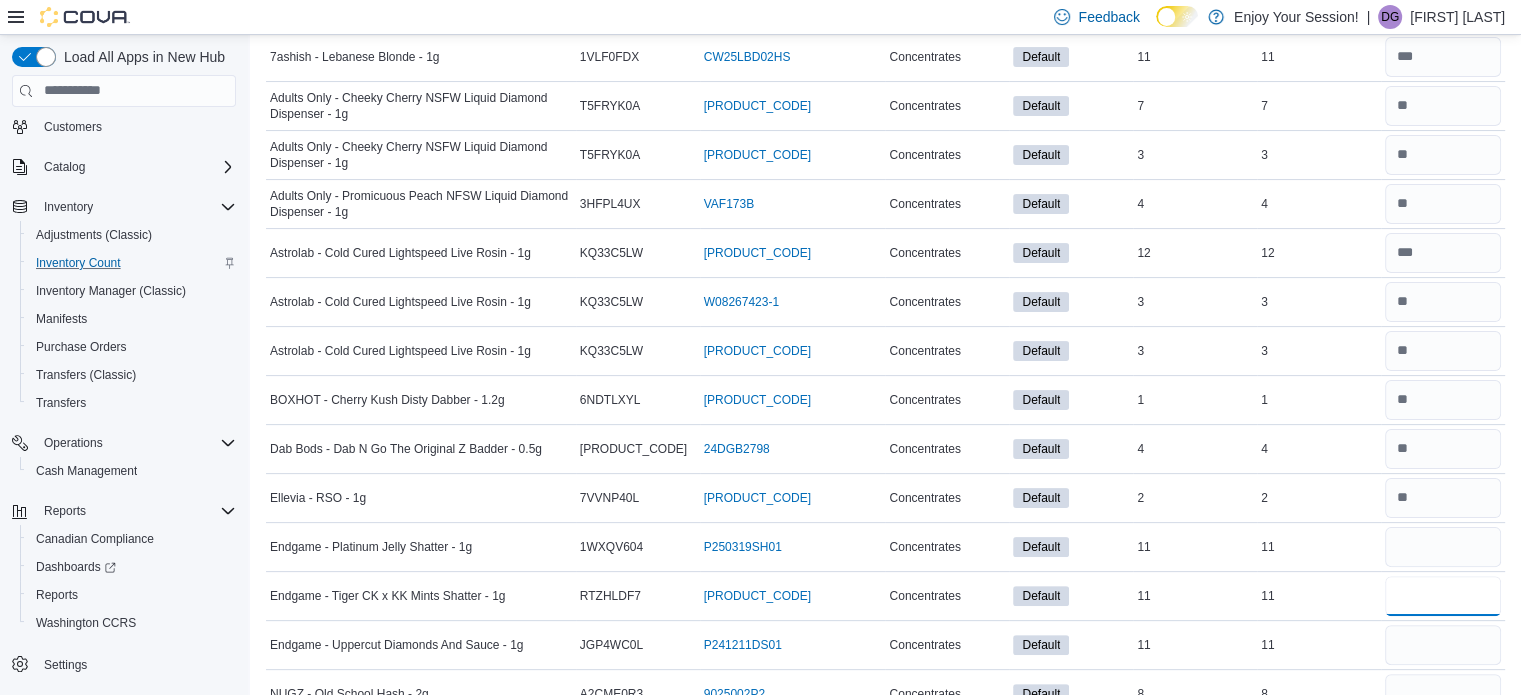 type 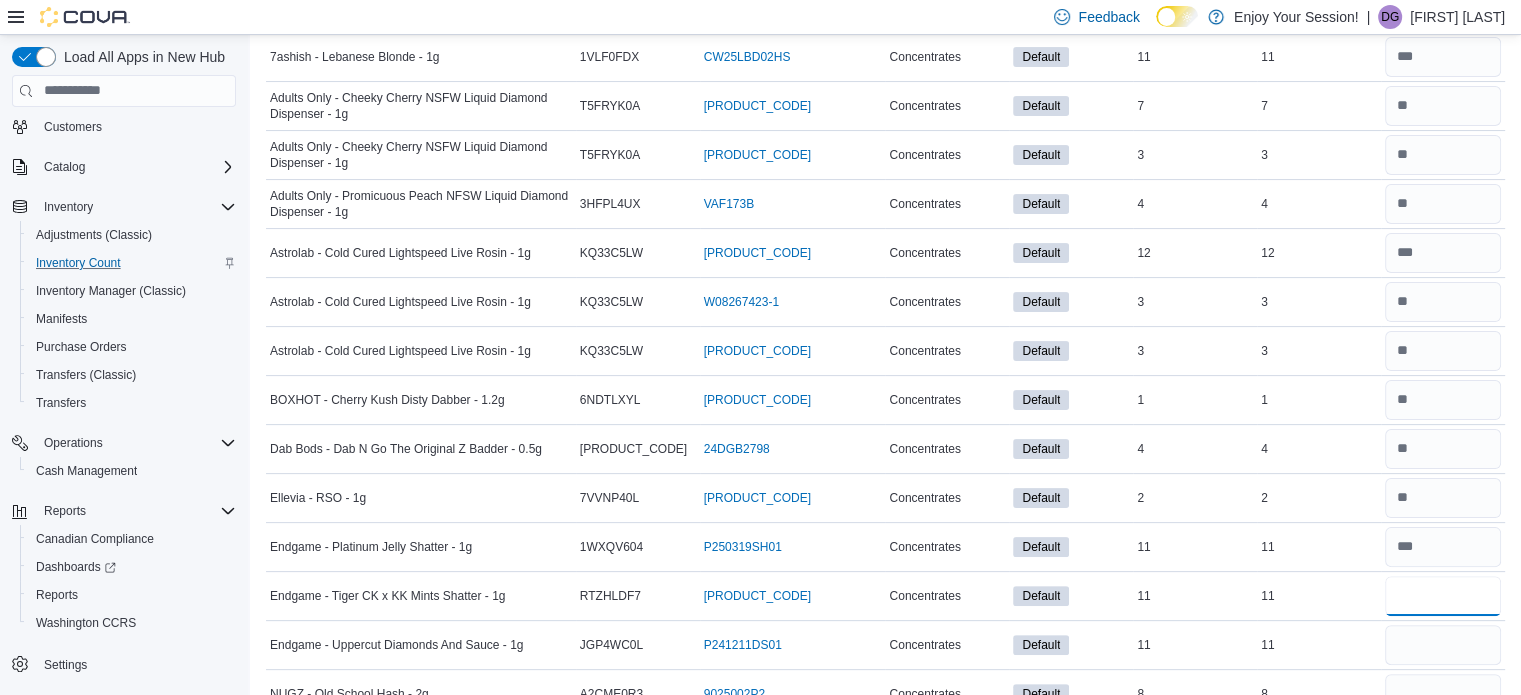 type on "**" 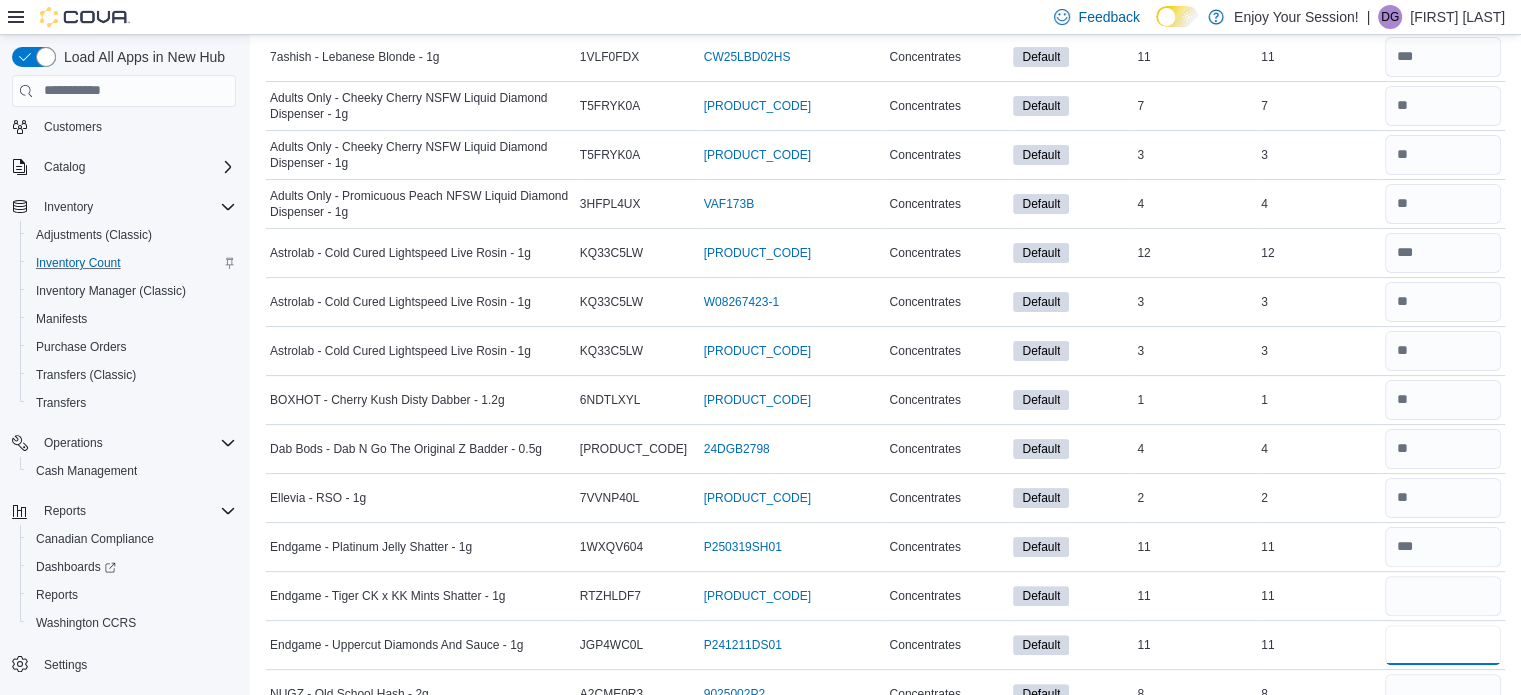 type 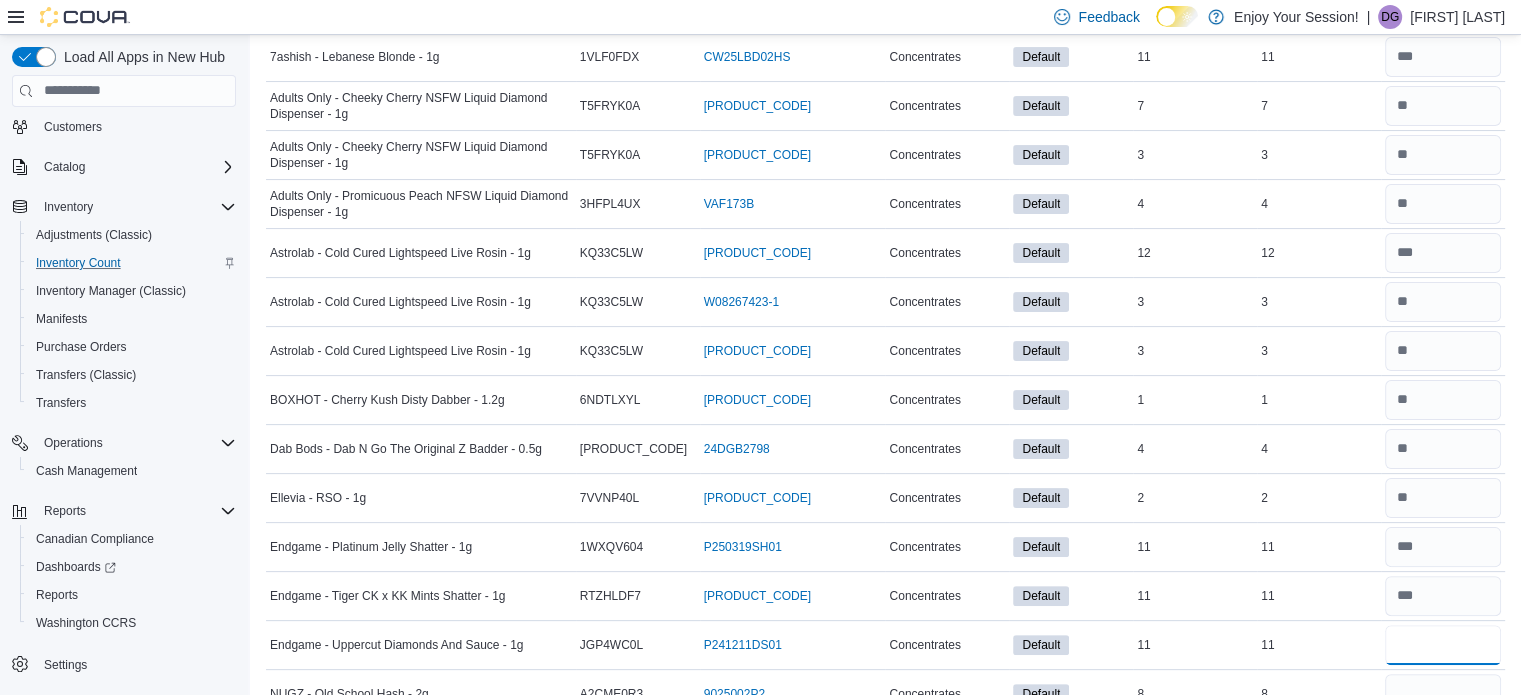 type on "**" 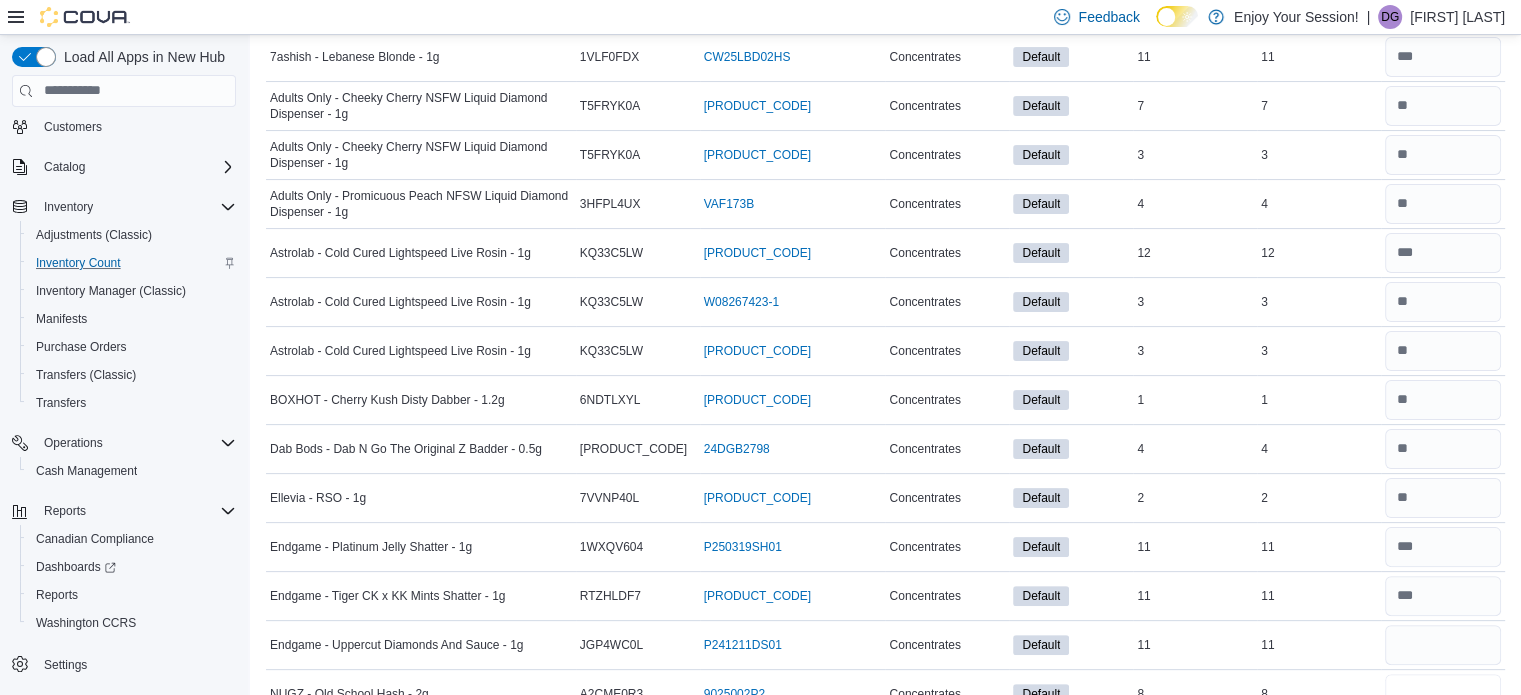 type 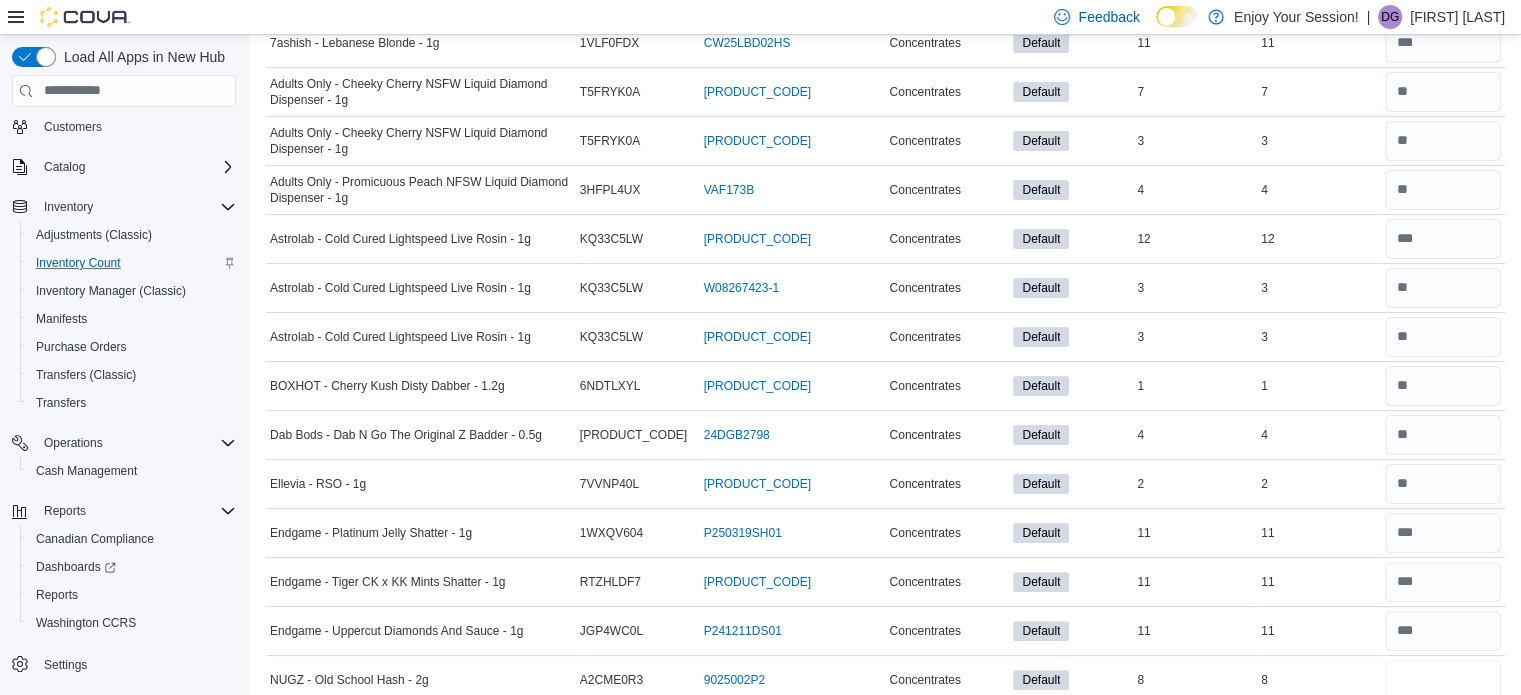 type on "*" 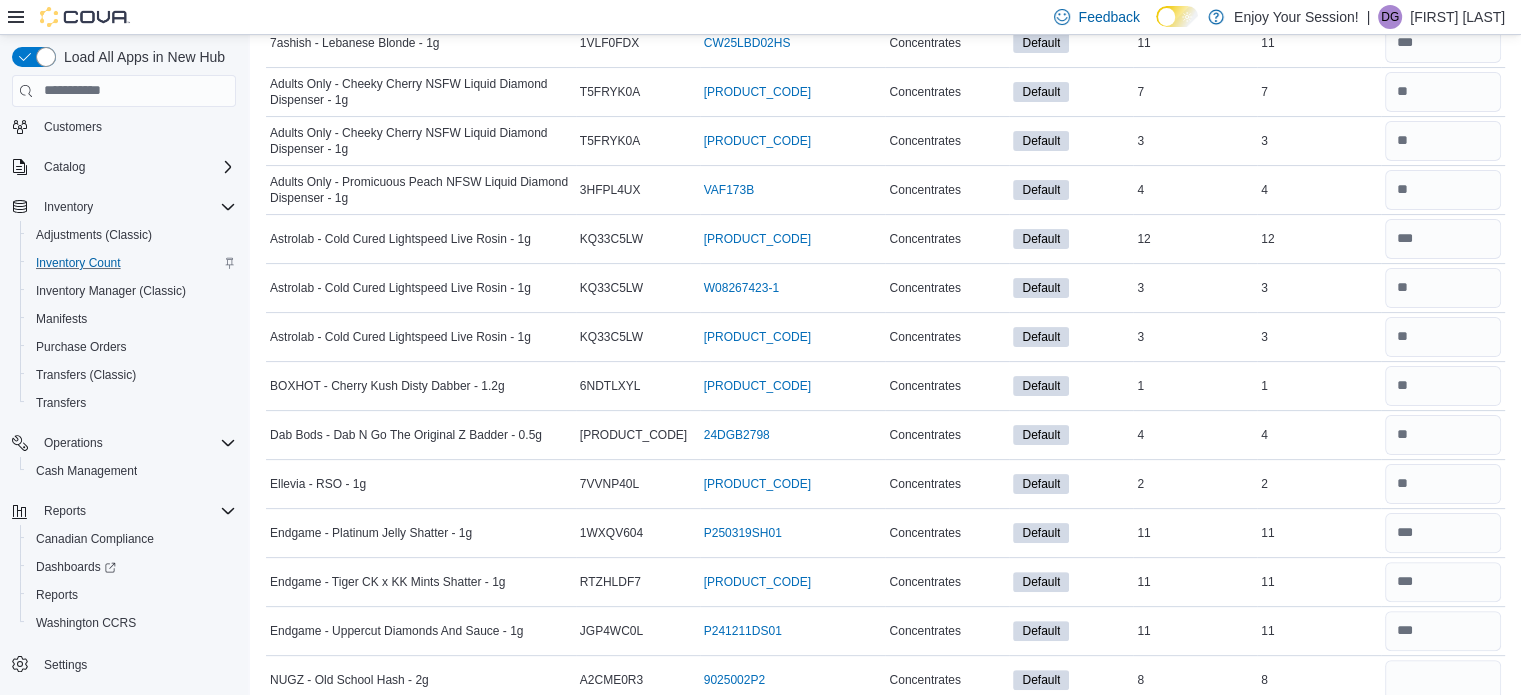 type 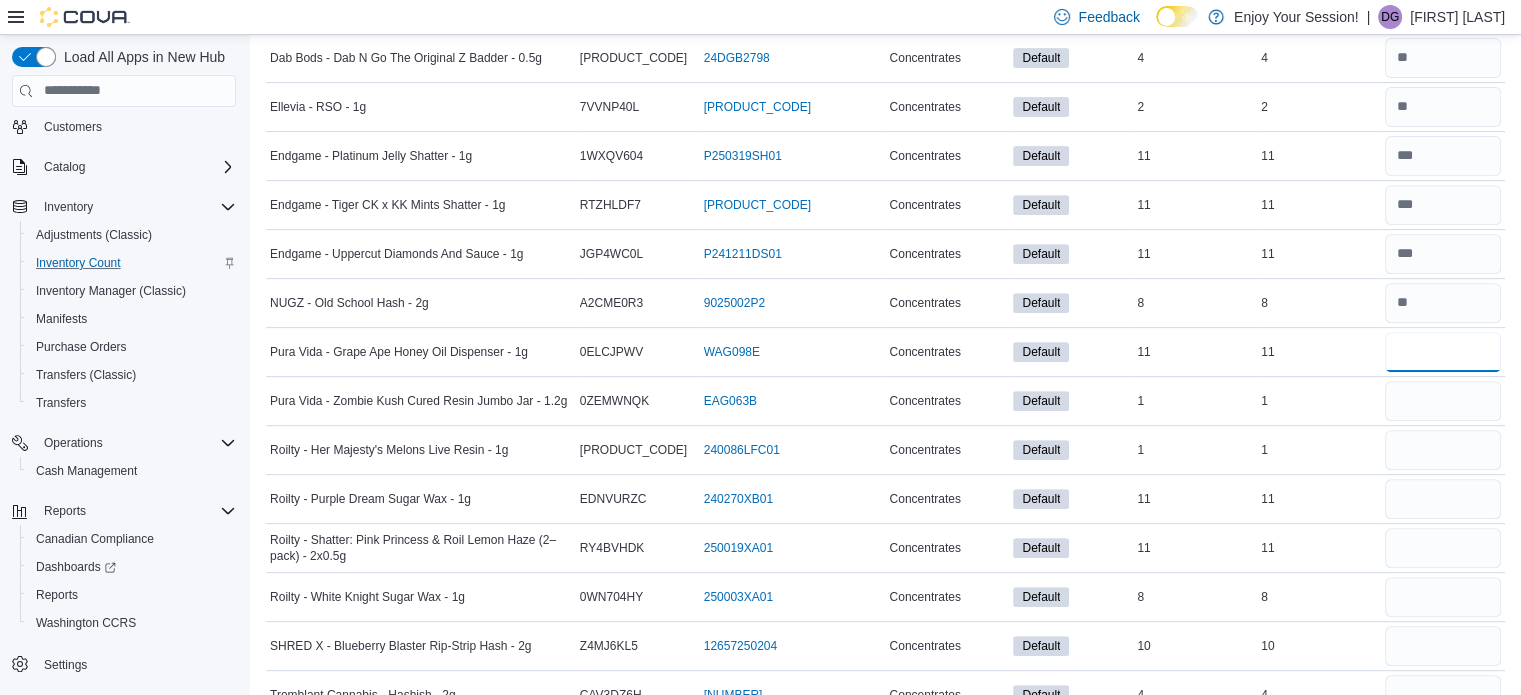 type on "**" 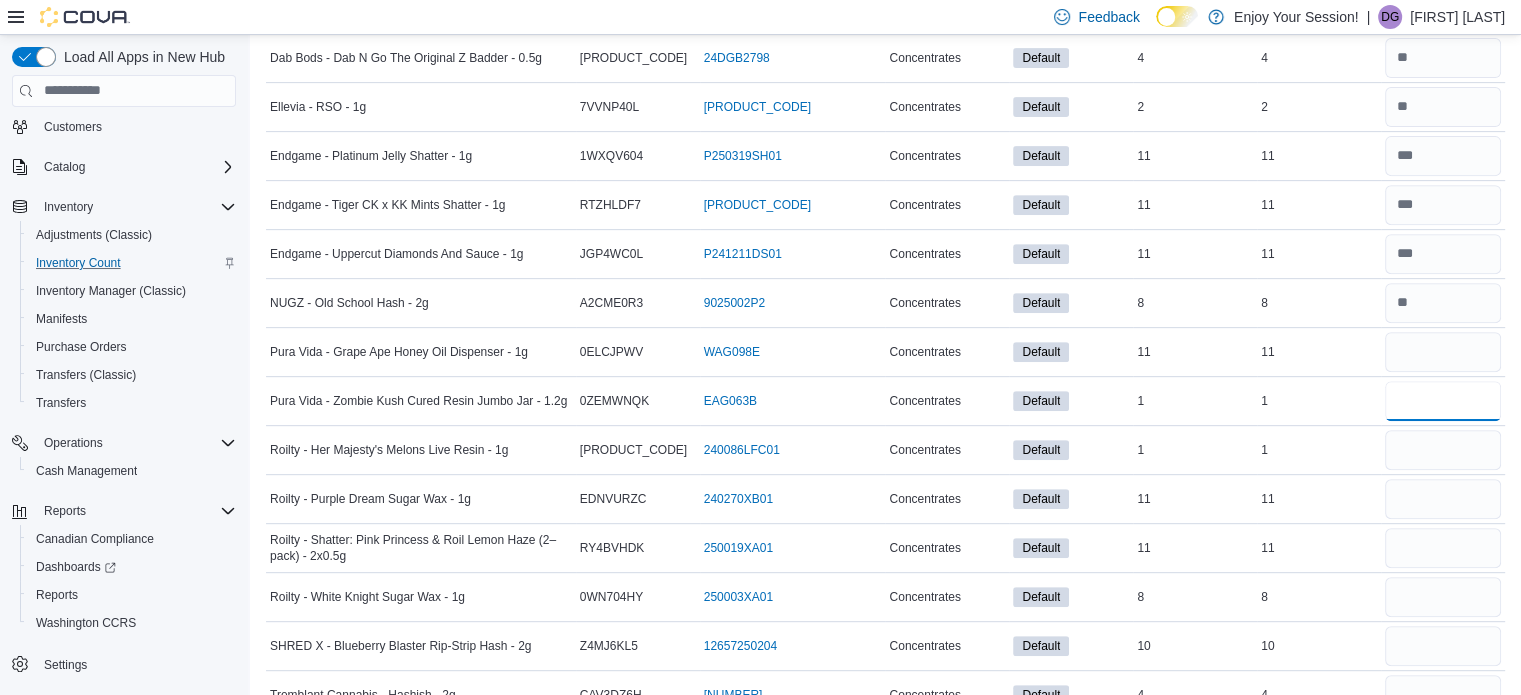 type 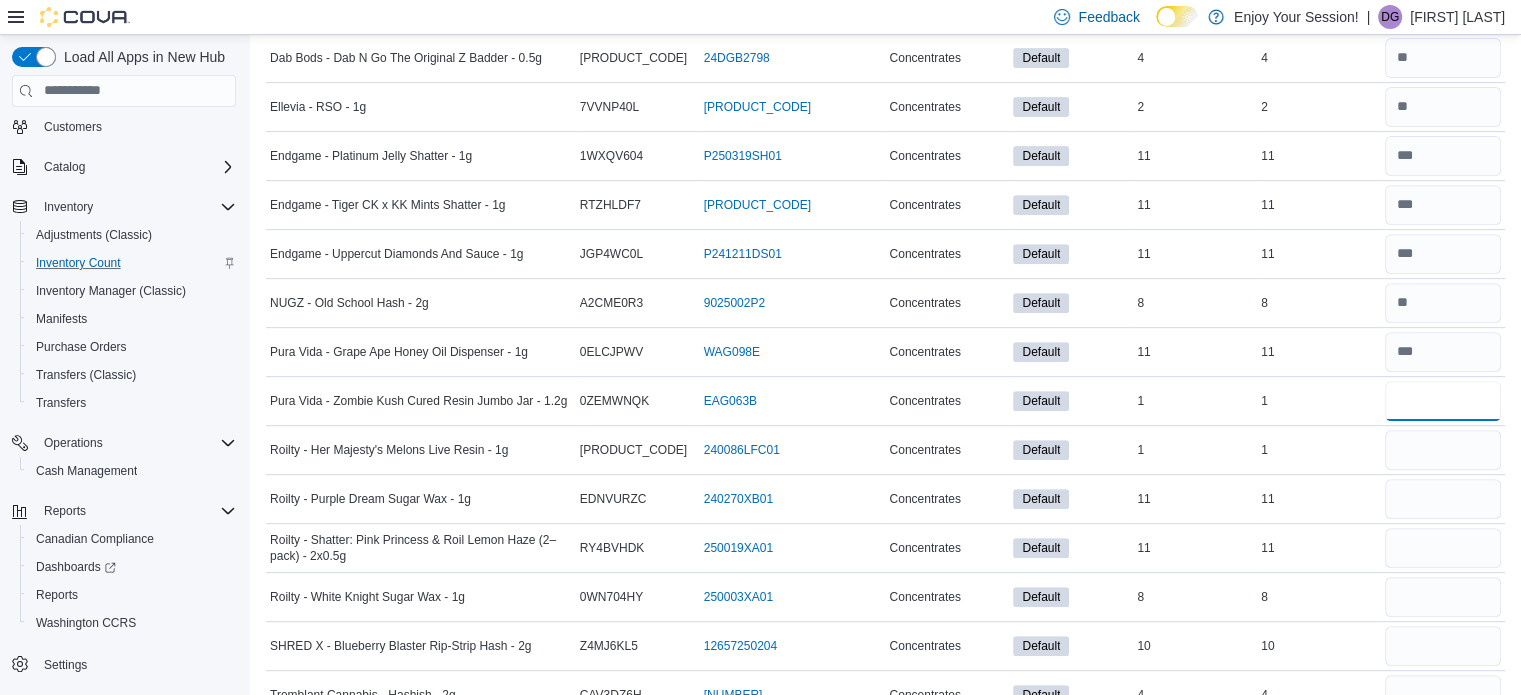 type on "*" 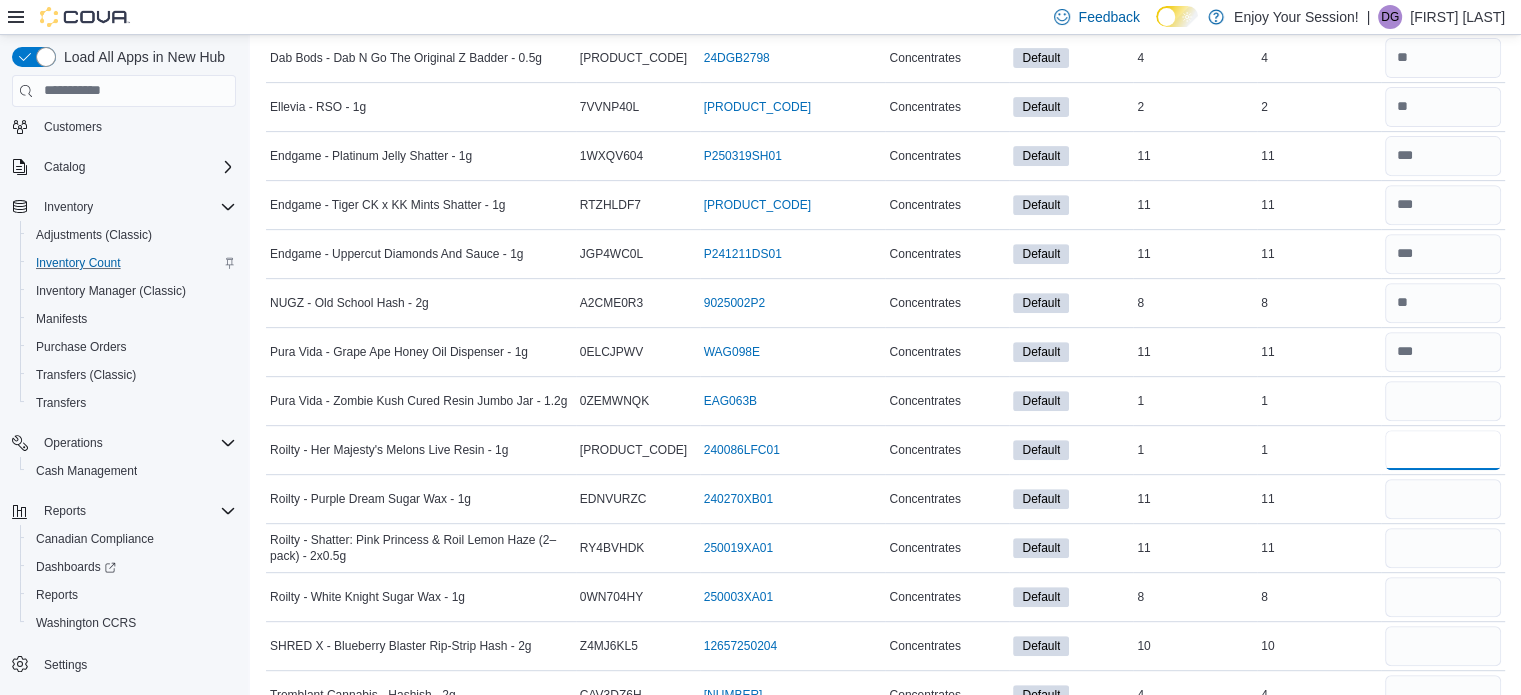 type 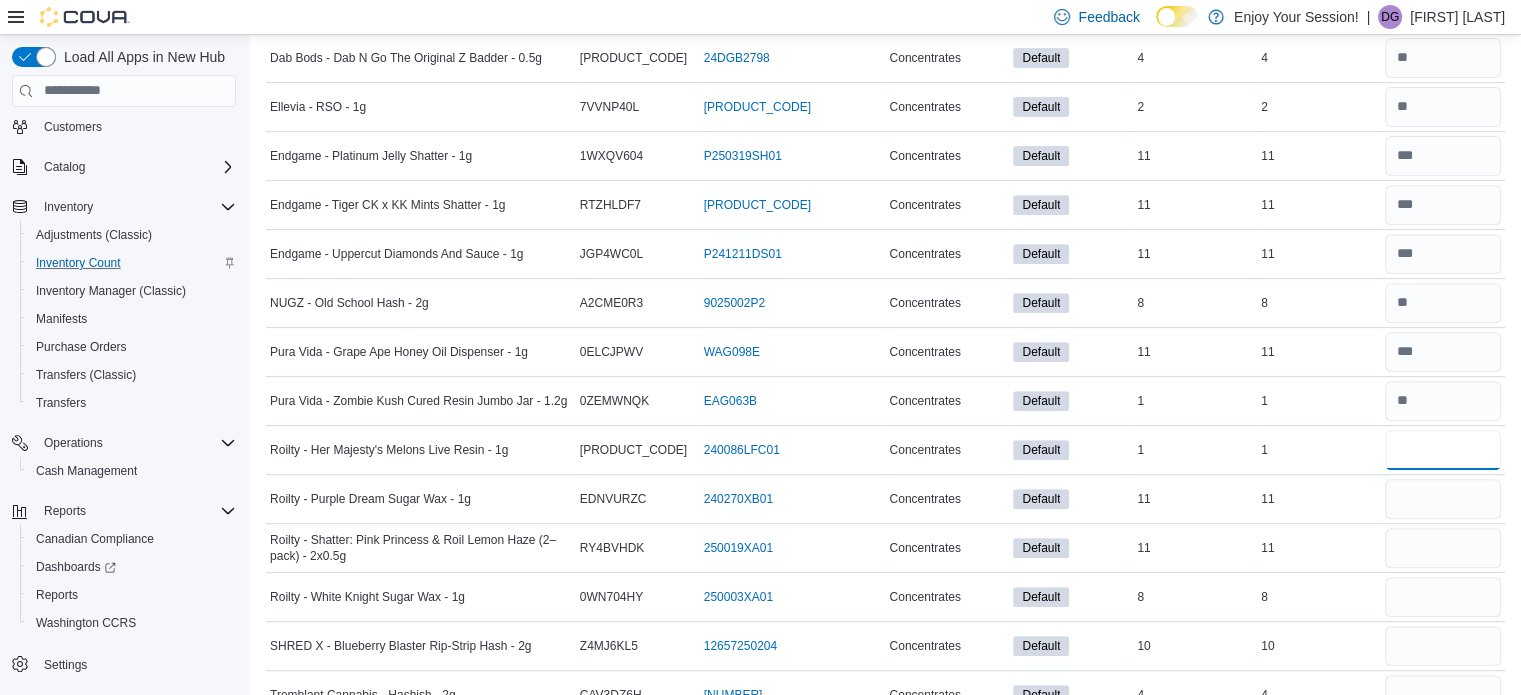 type on "*" 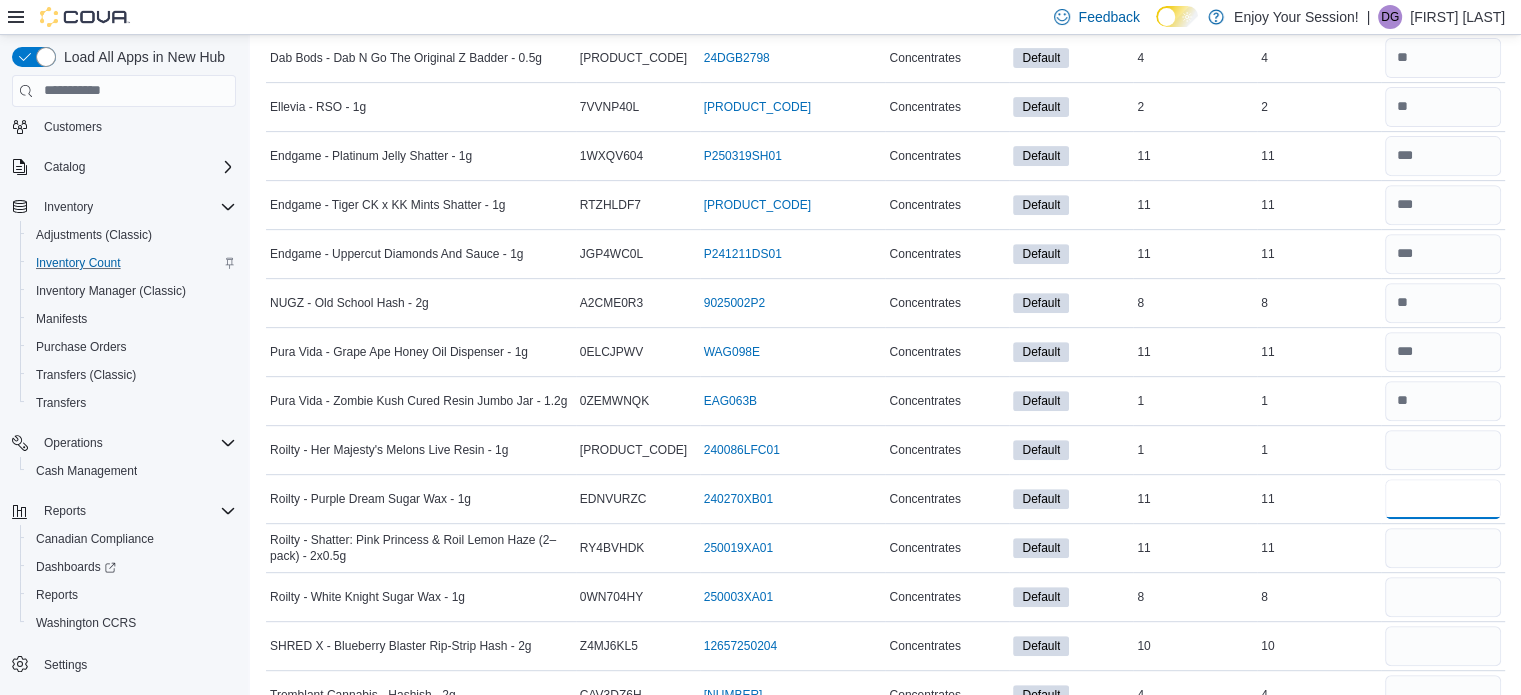 type 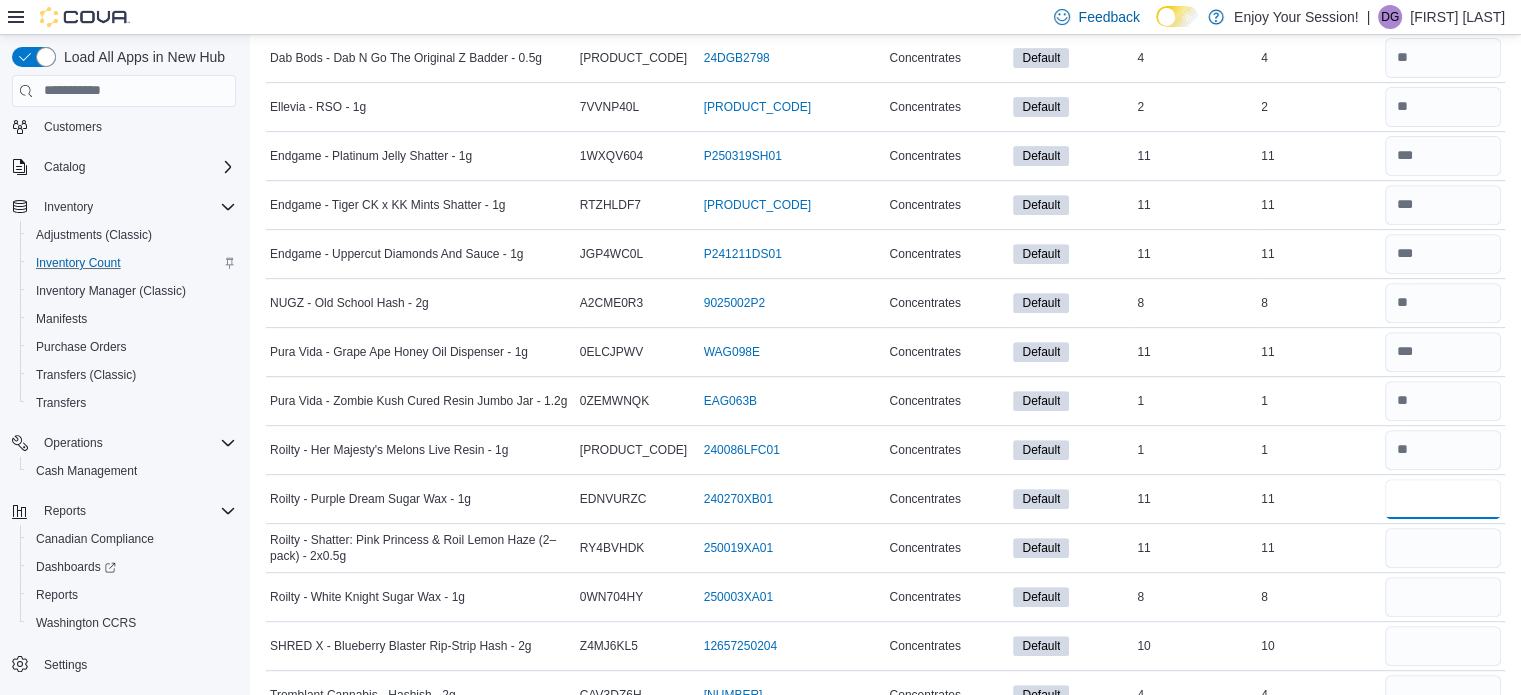 type on "**" 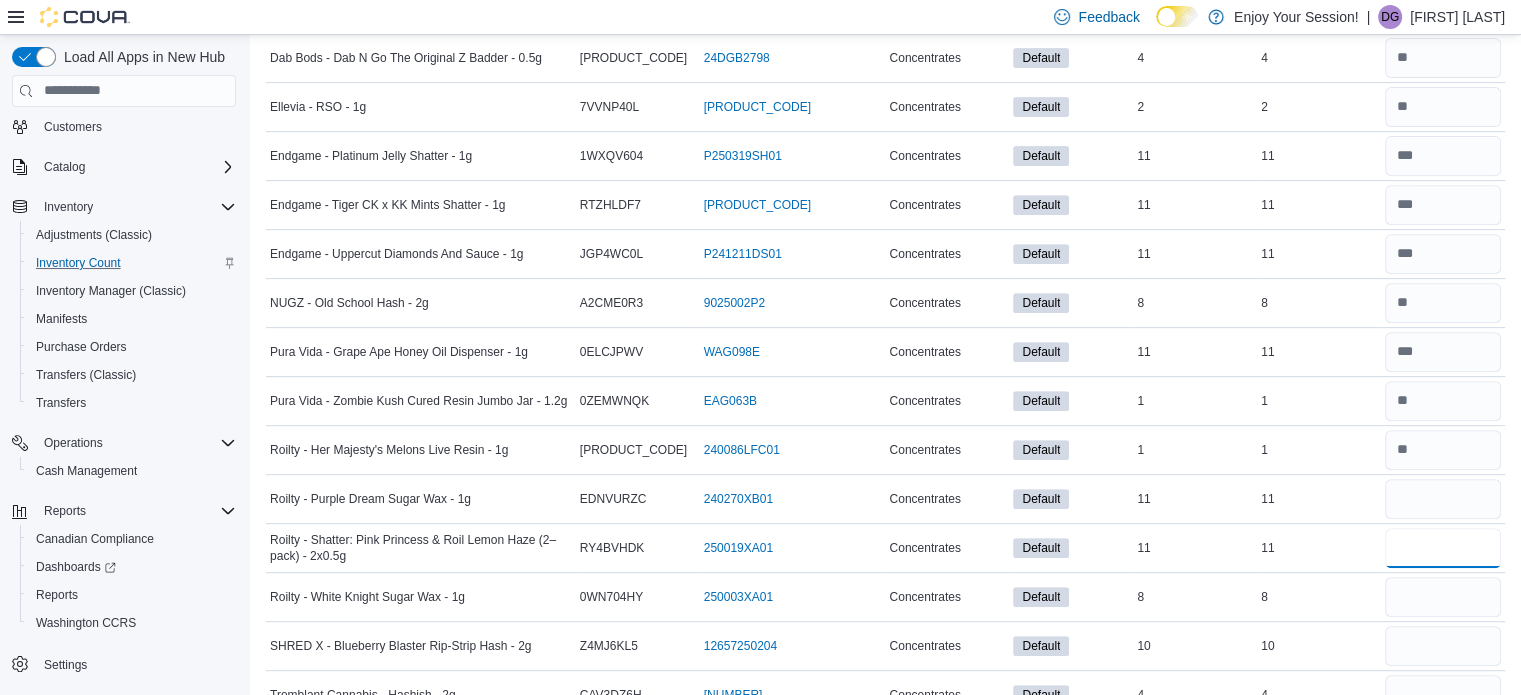 type 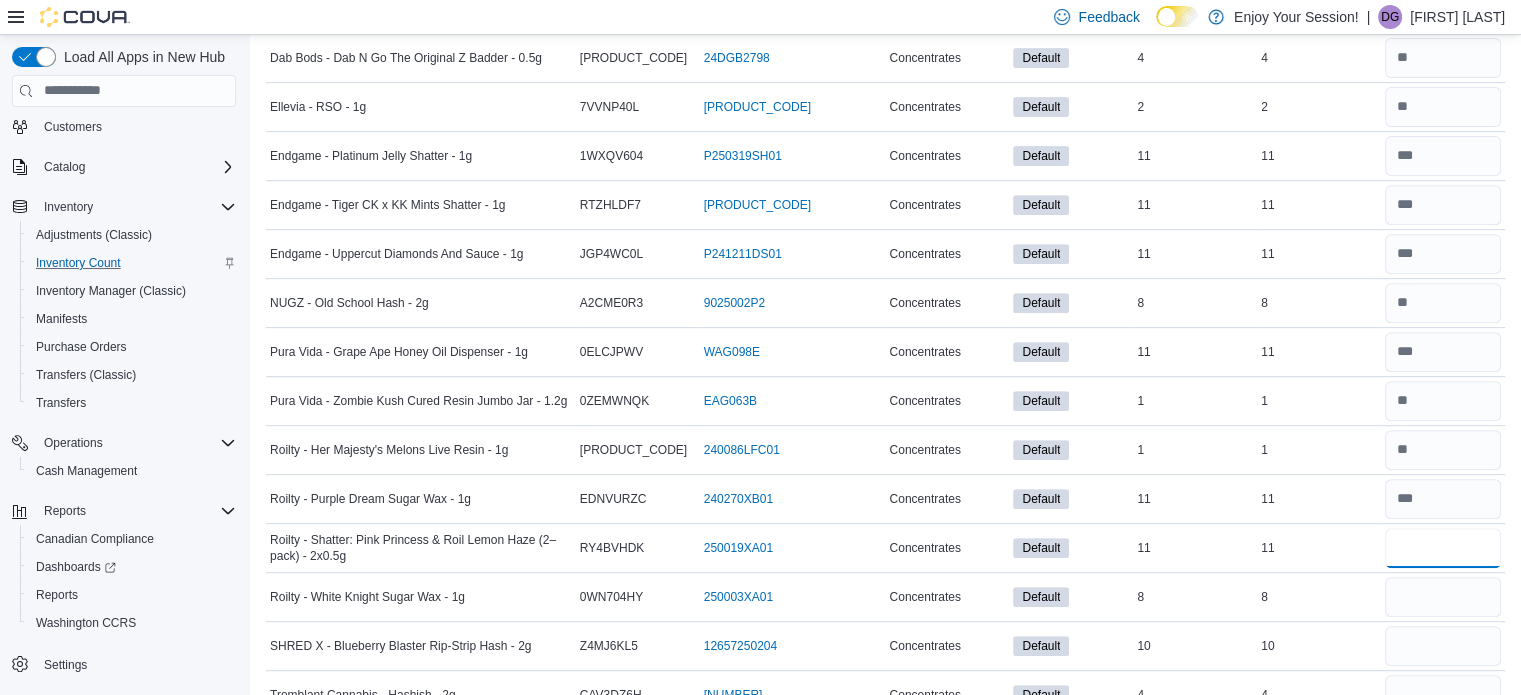 type on "**" 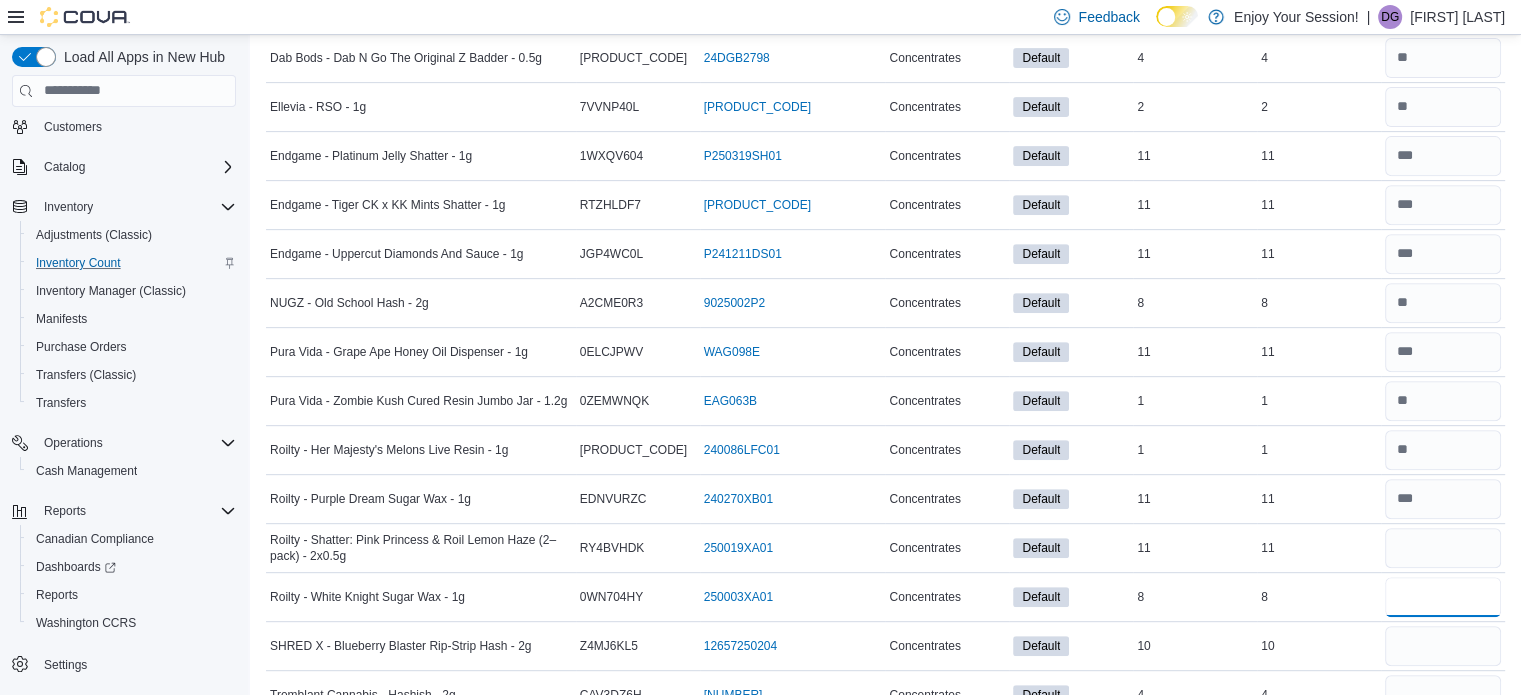 type 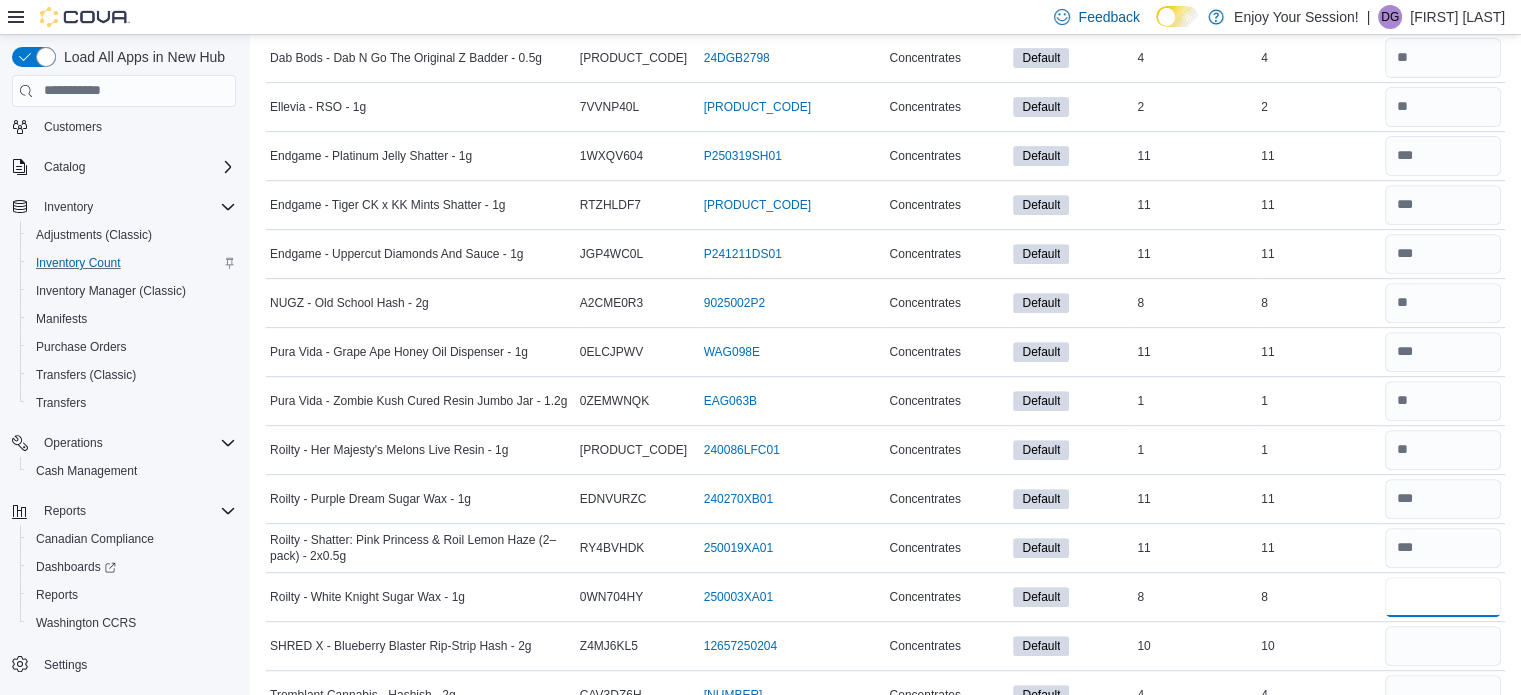 type on "*" 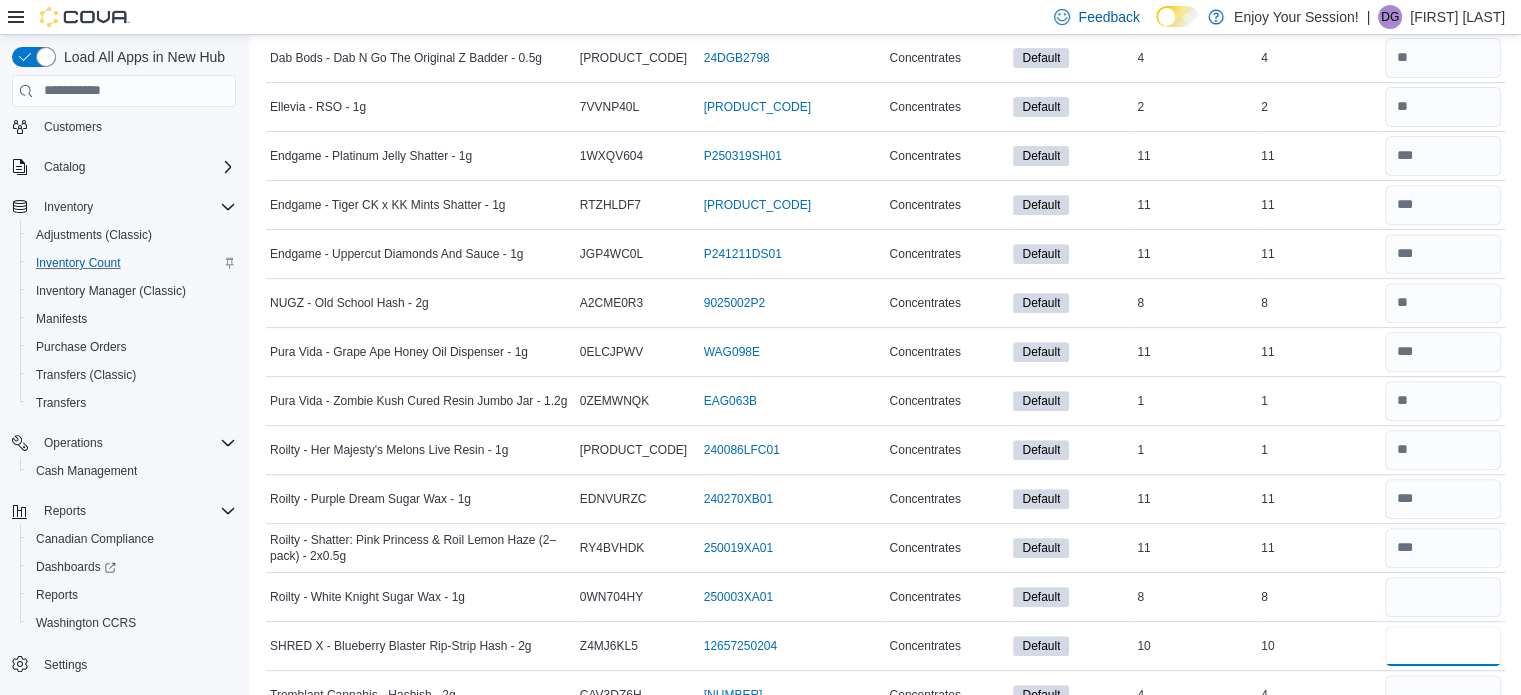 type 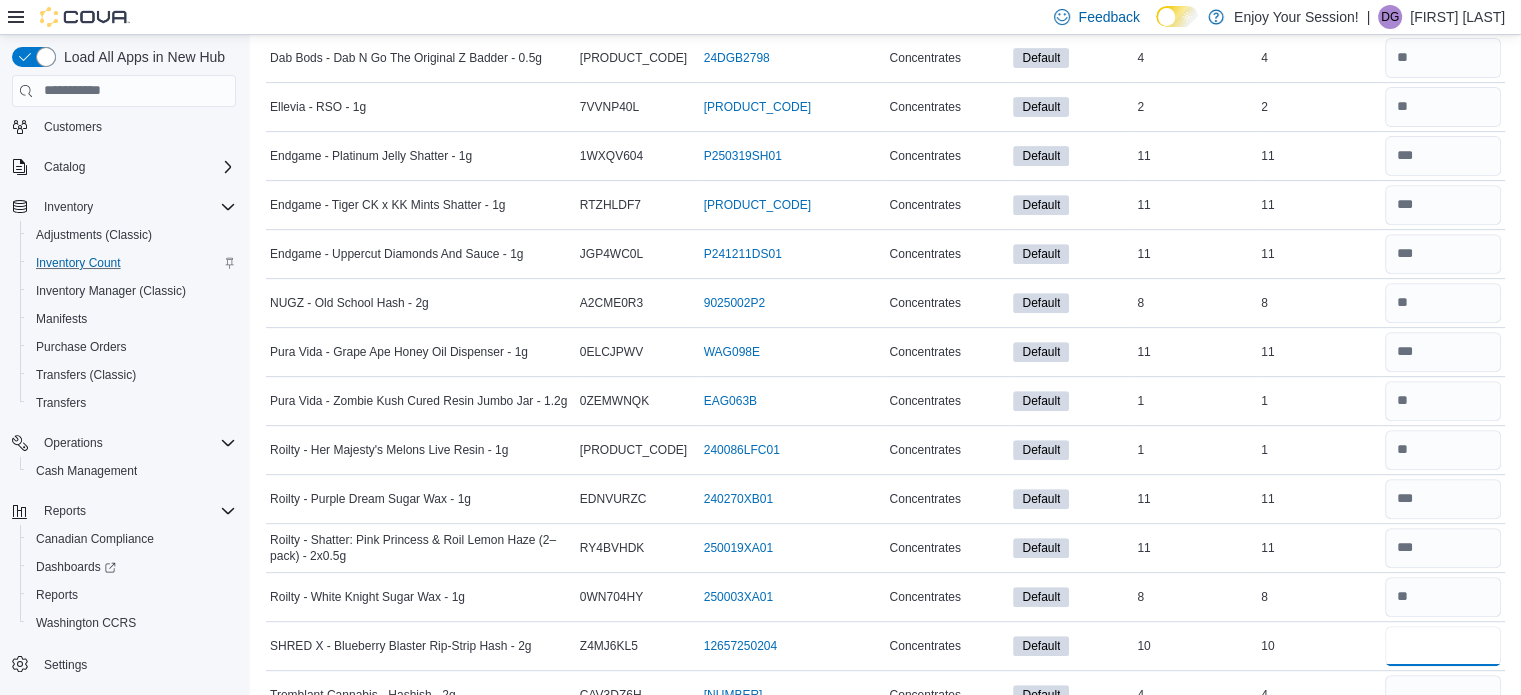 type on "**" 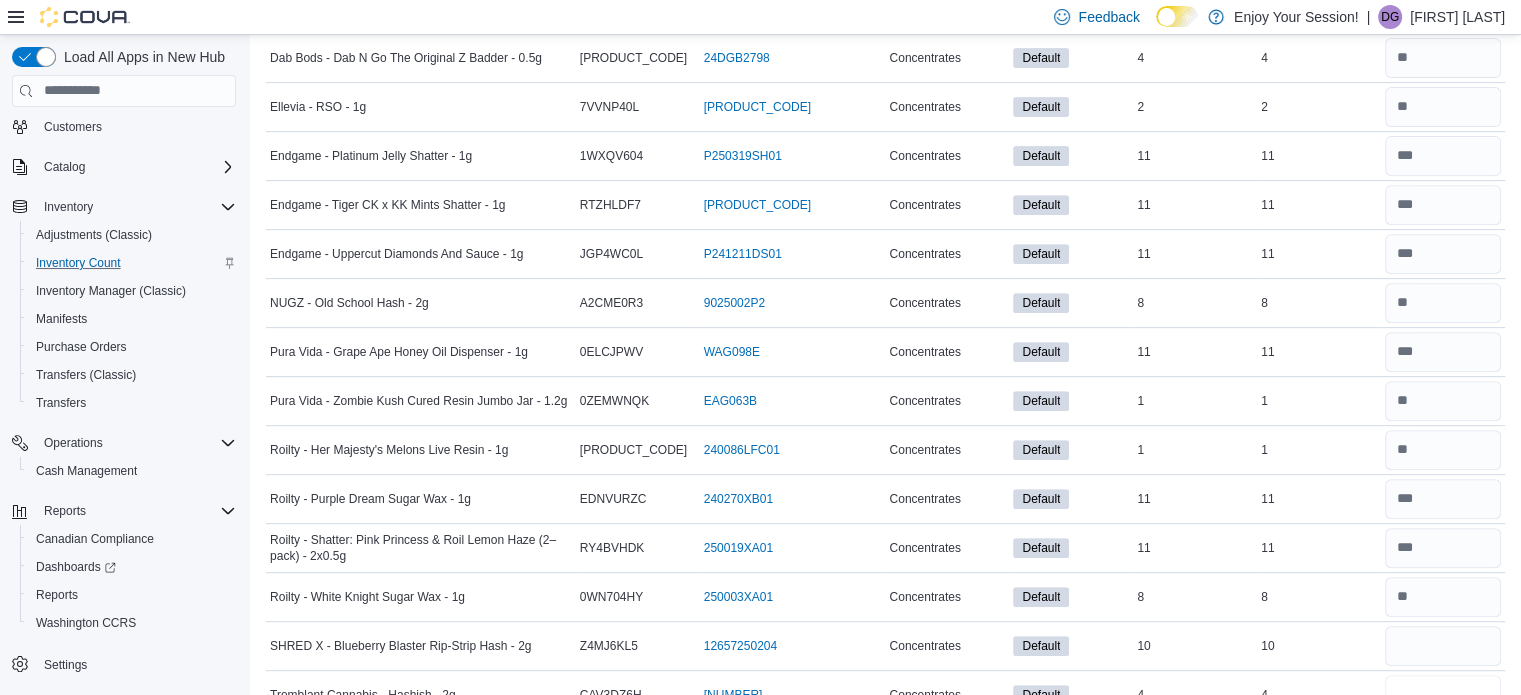 type 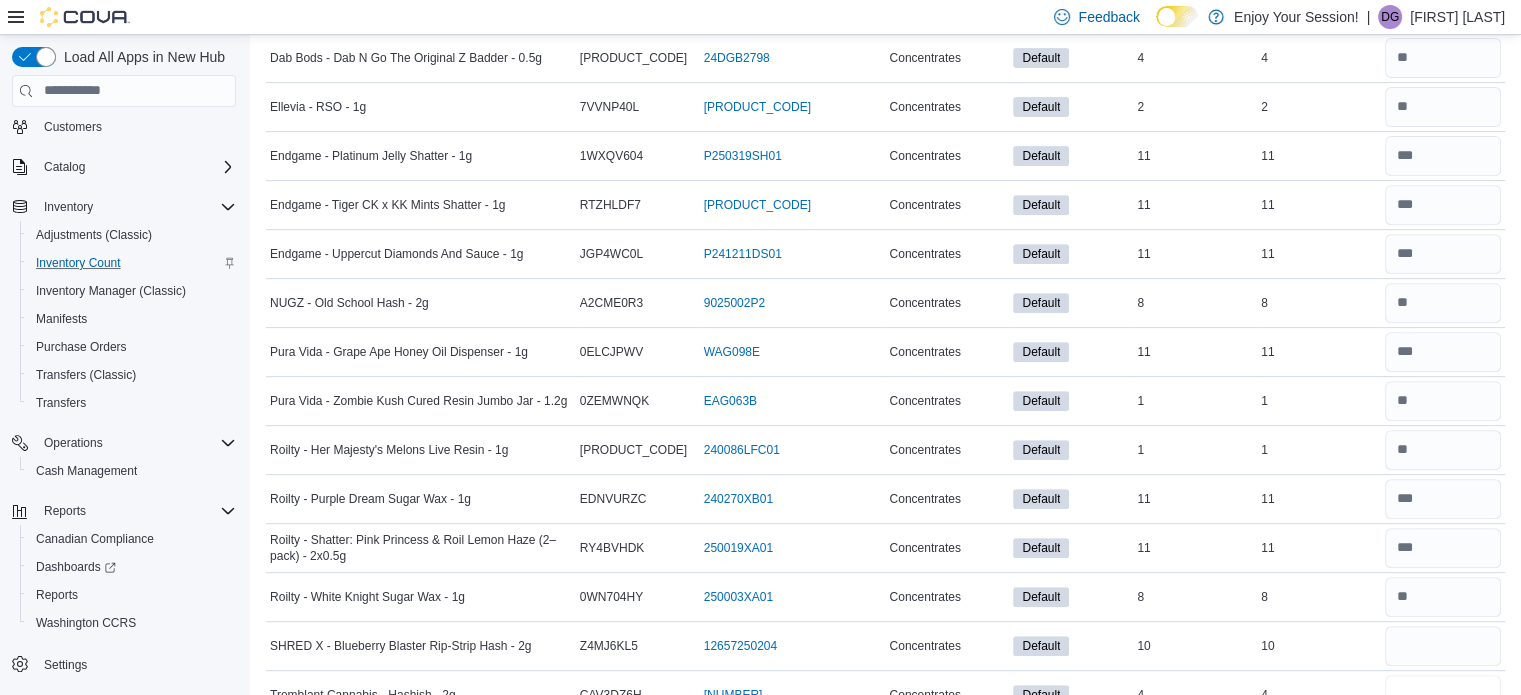 scroll, scrollTop: 812, scrollLeft: 0, axis: vertical 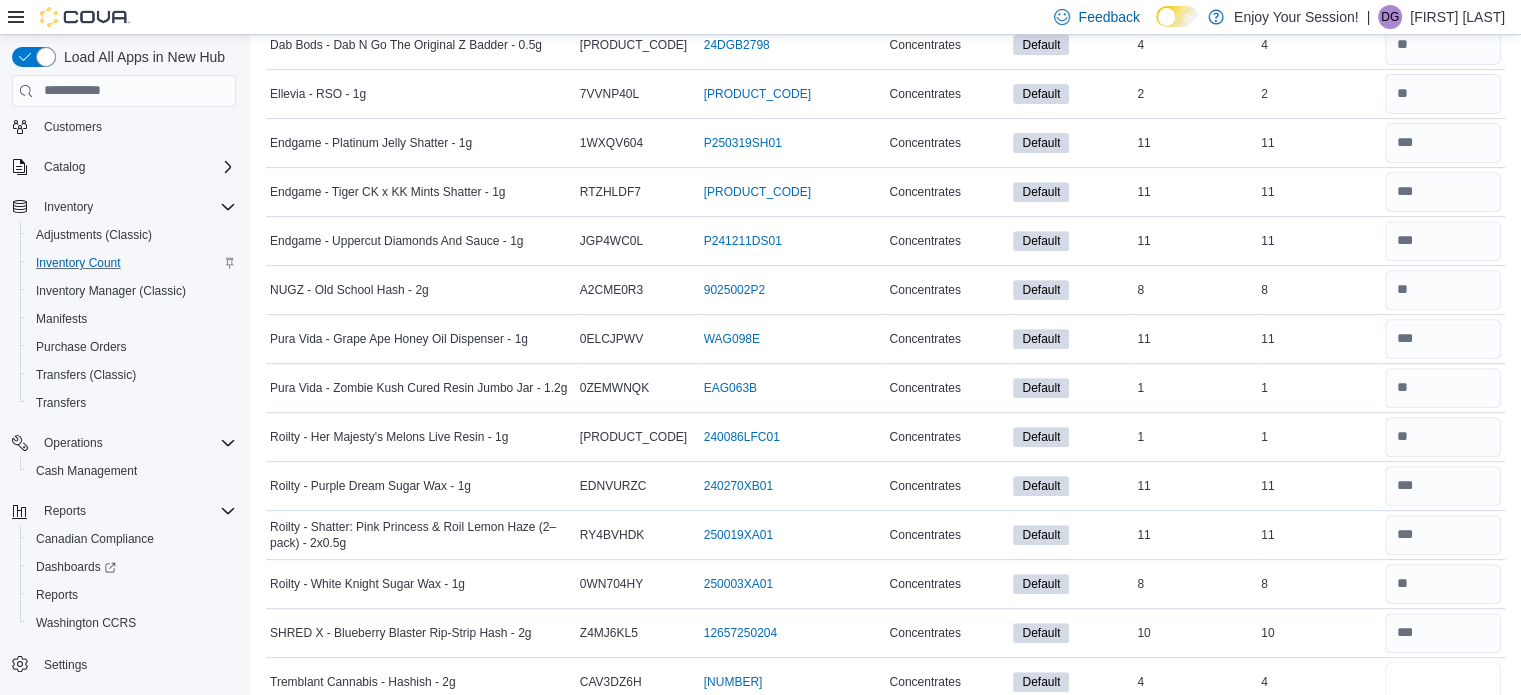 type on "*" 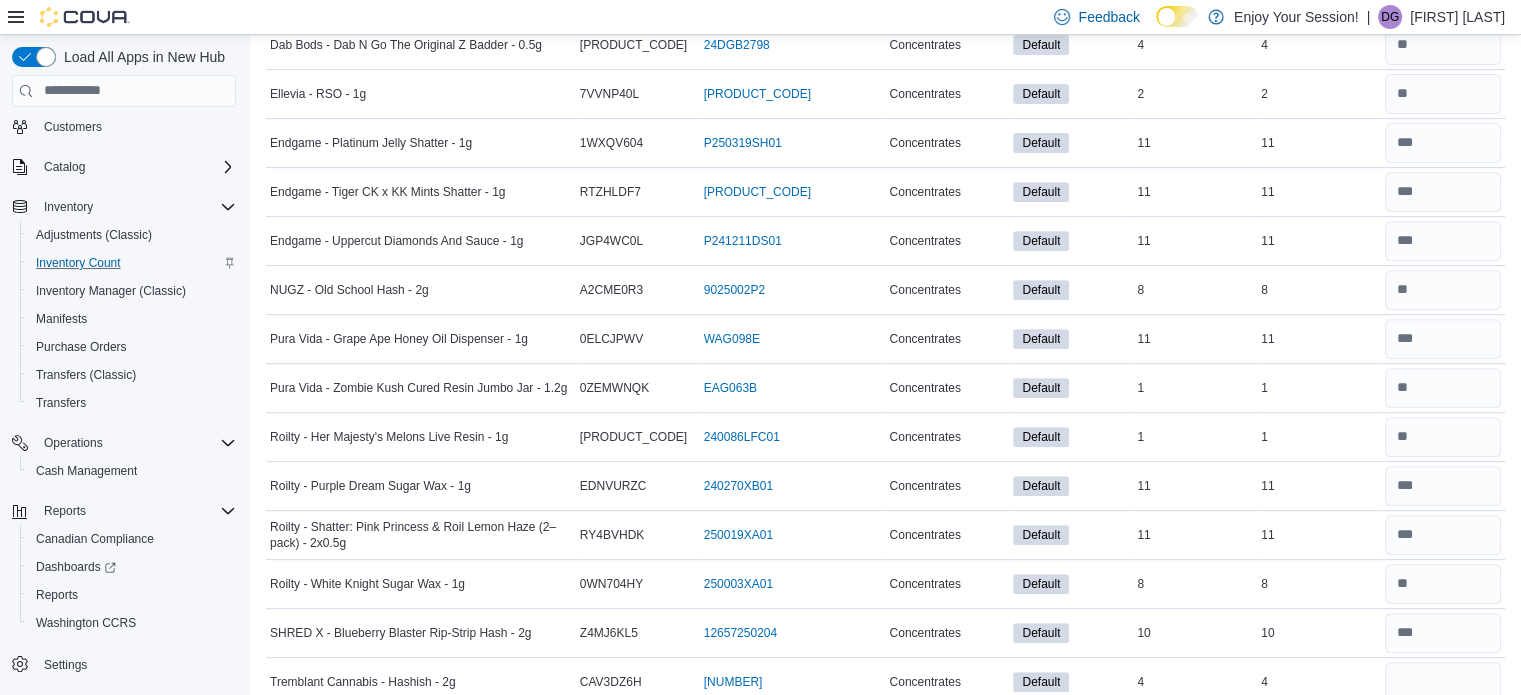 type 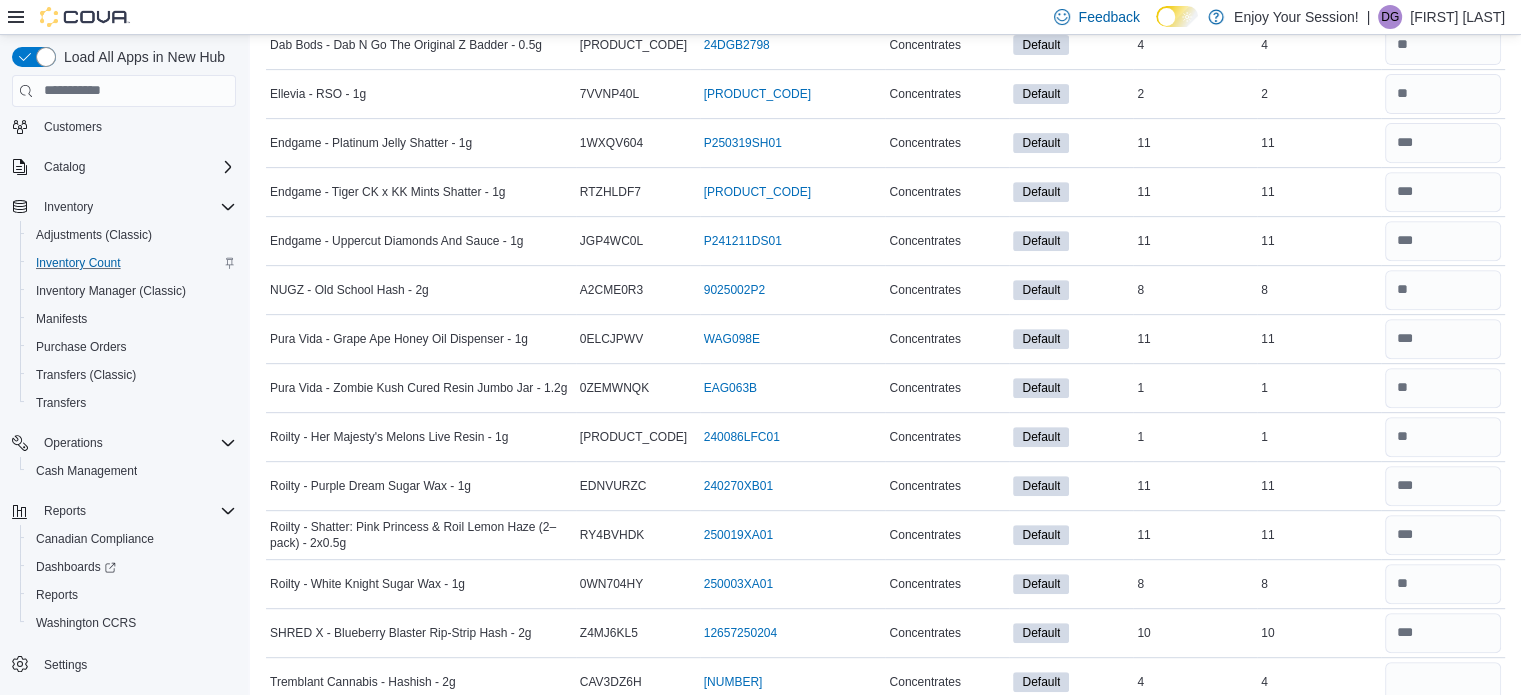 scroll, scrollTop: 931, scrollLeft: 0, axis: vertical 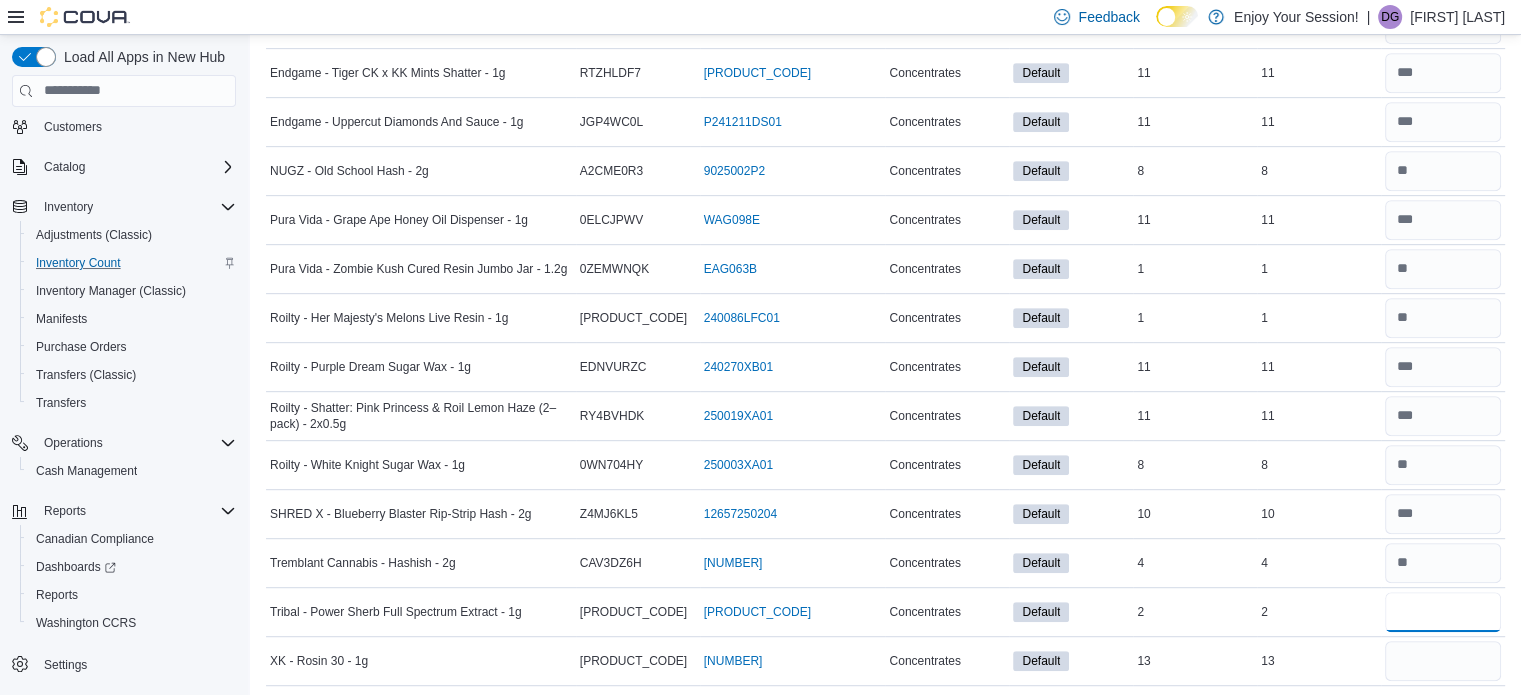 type on "*" 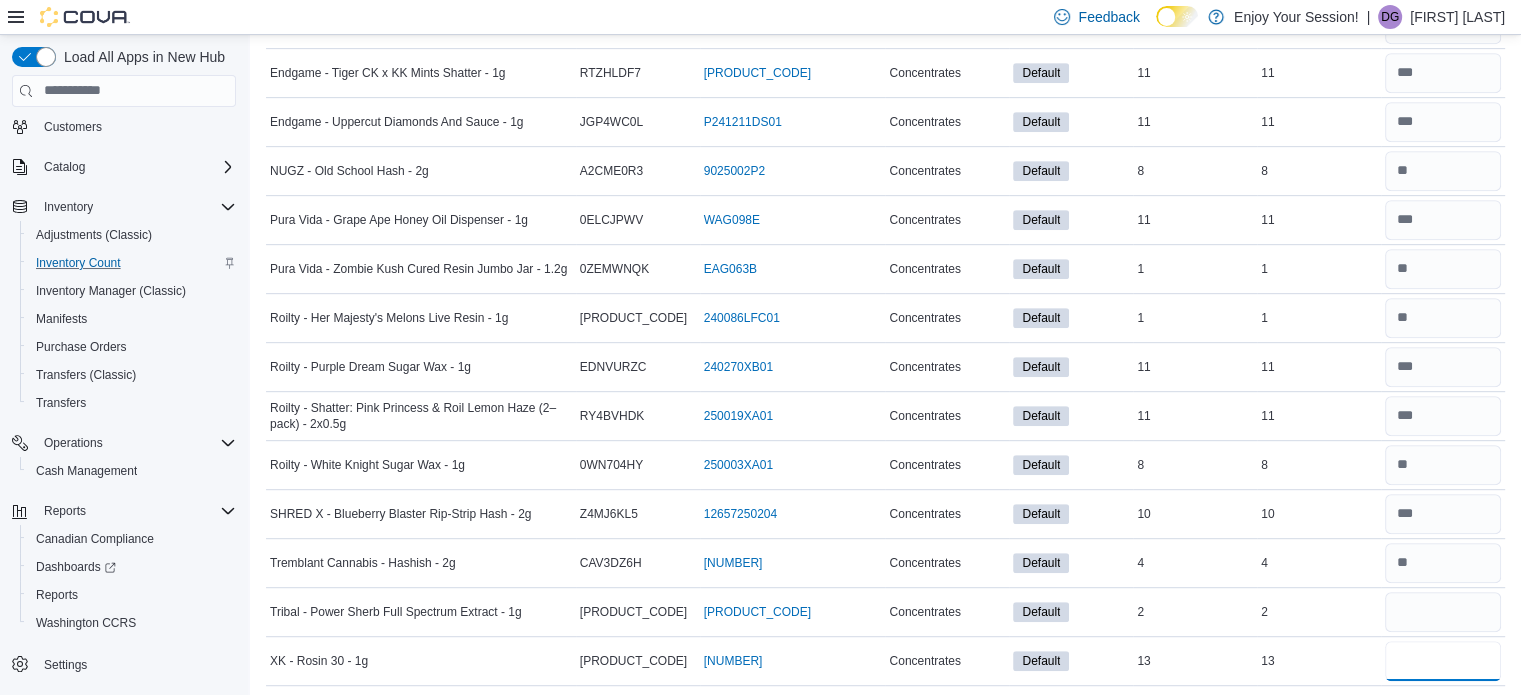 type 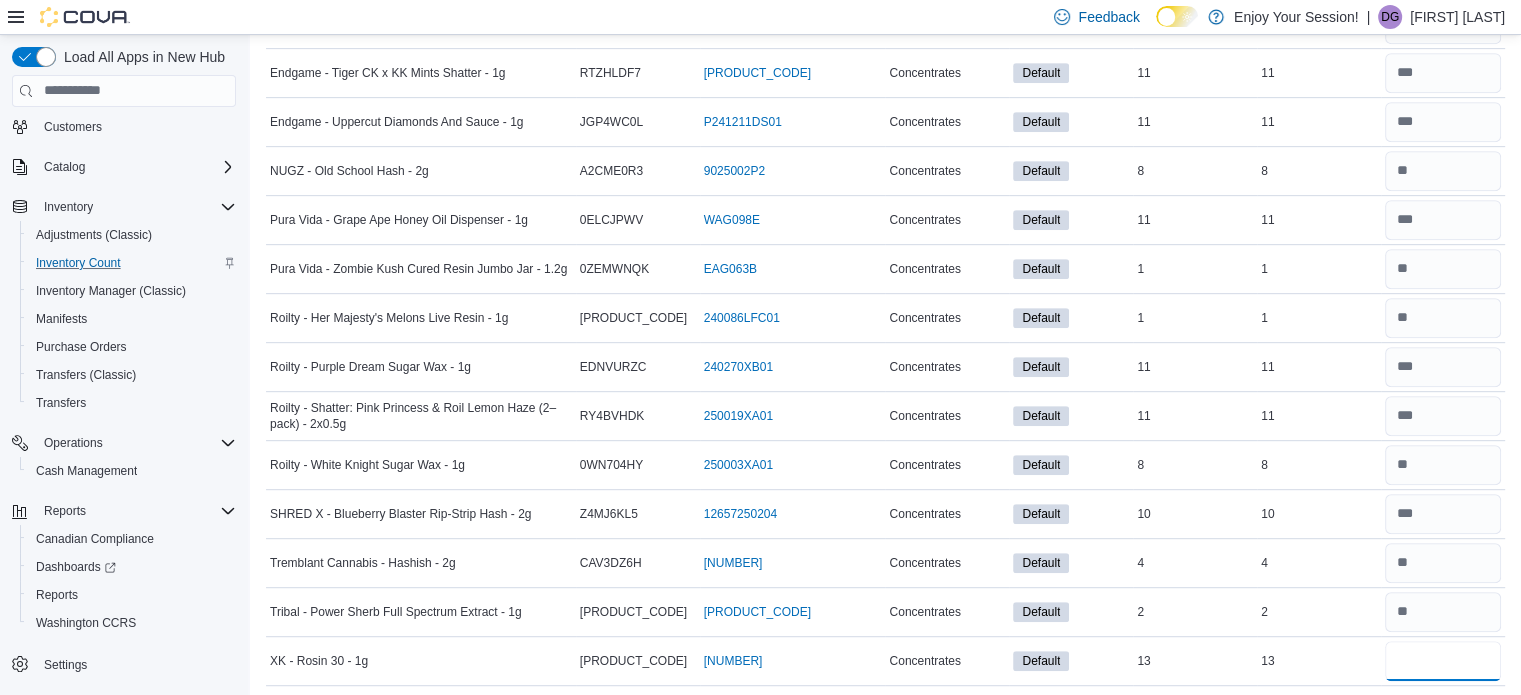 type on "**" 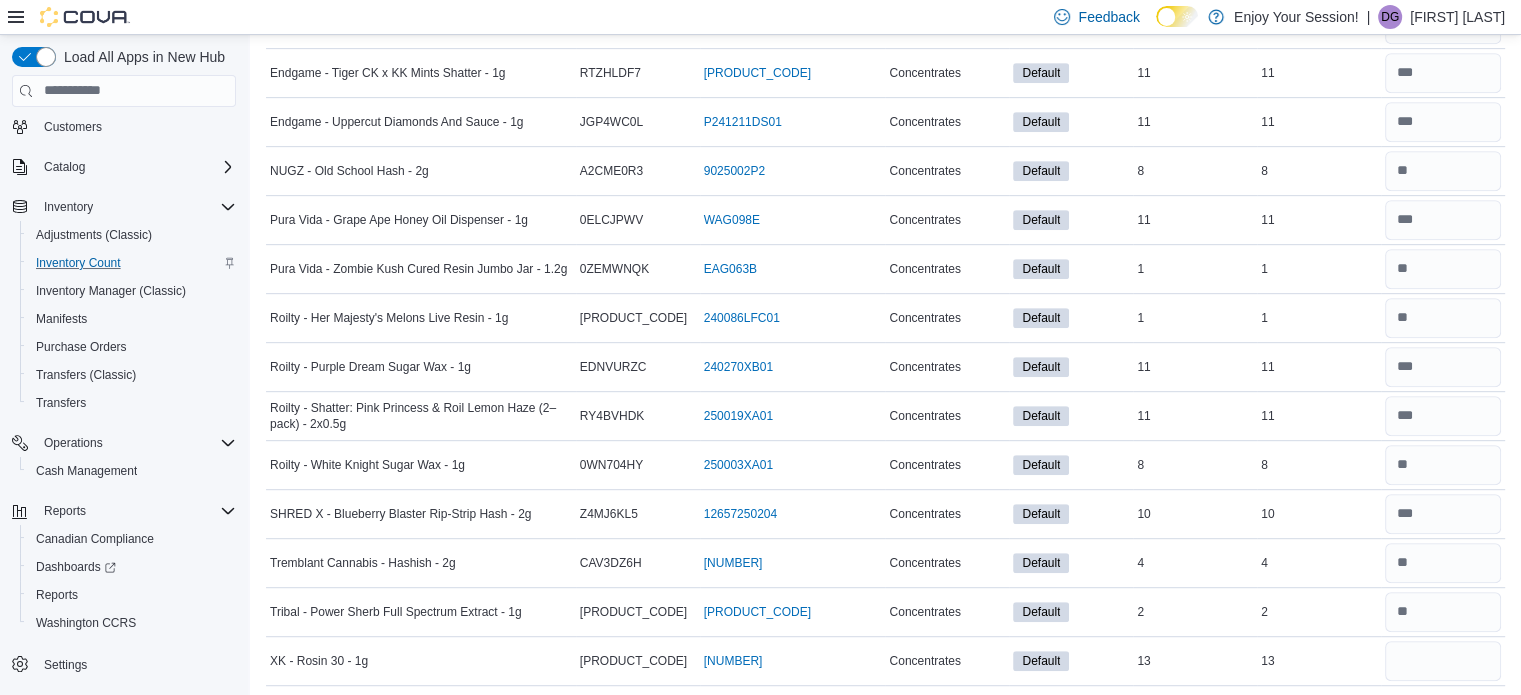 type 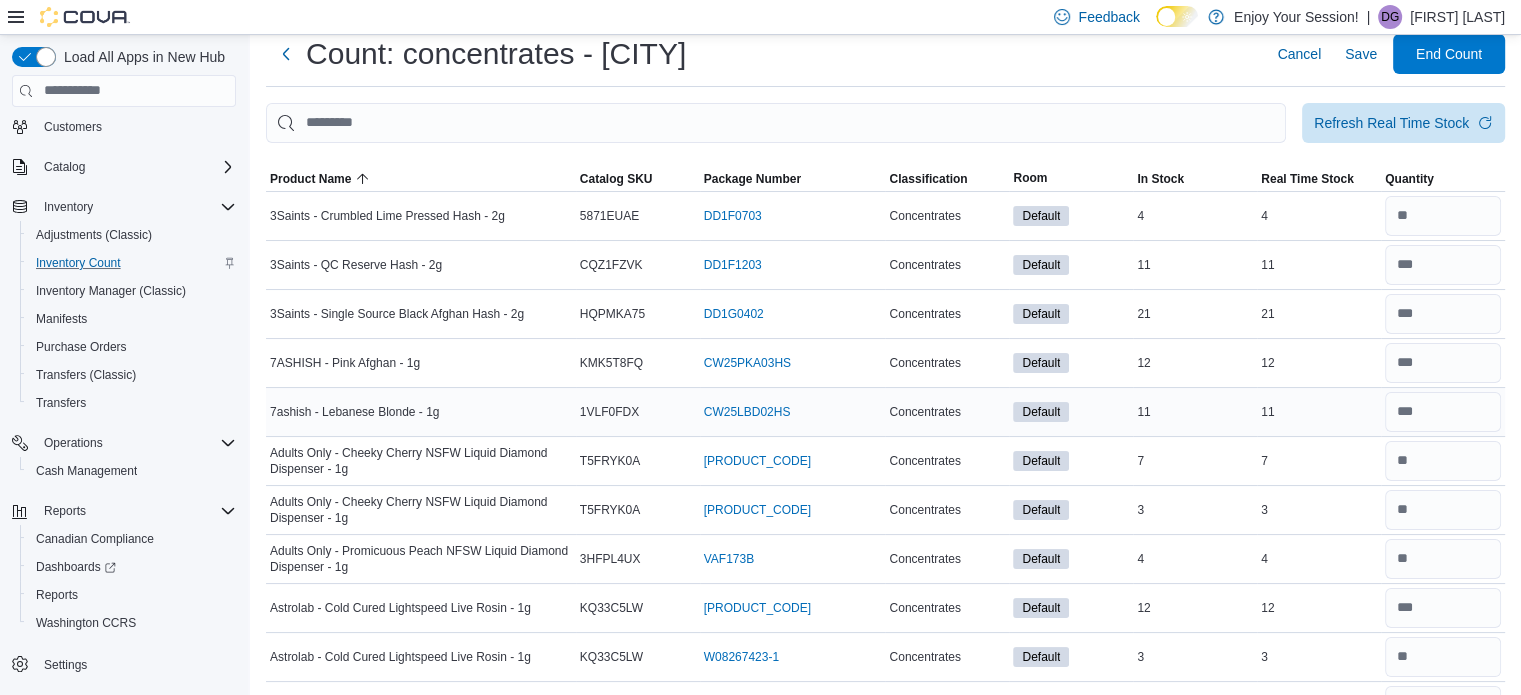scroll, scrollTop: 0, scrollLeft: 0, axis: both 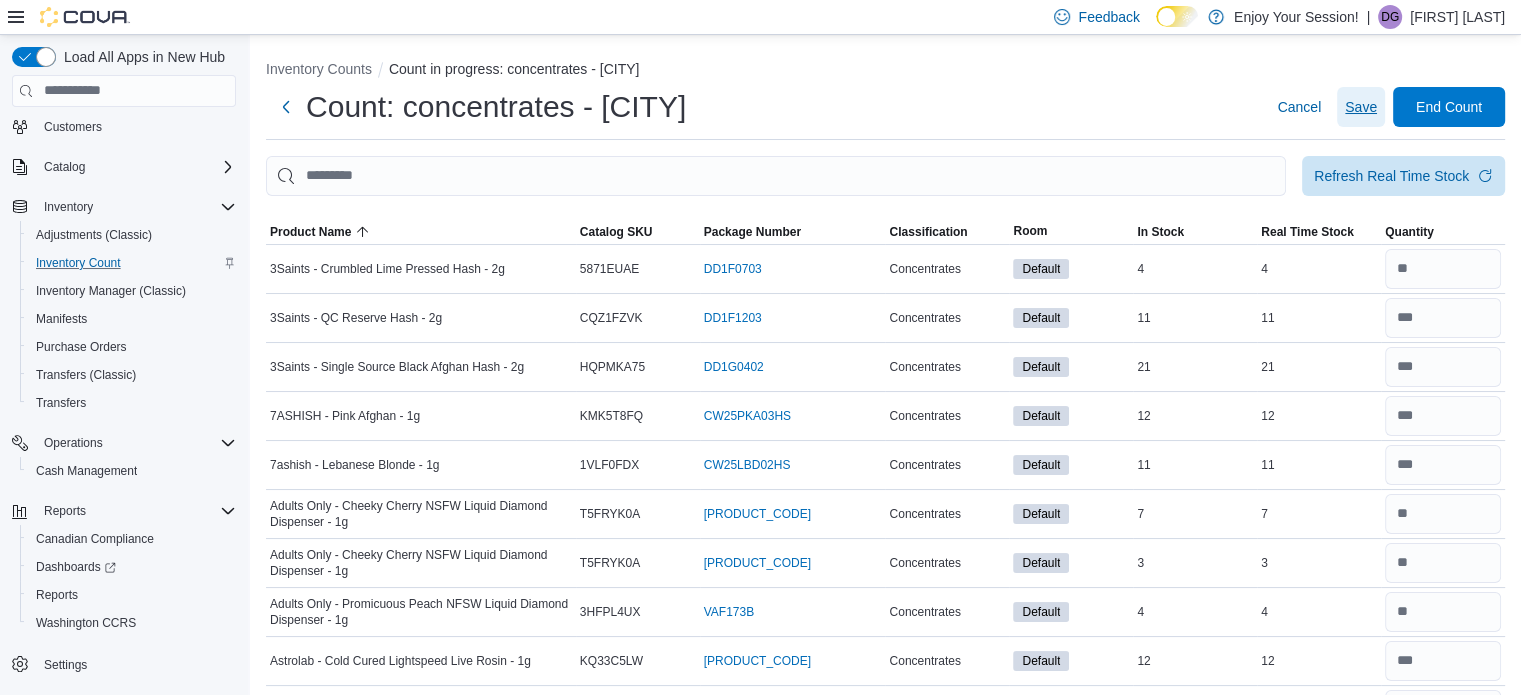 click on "Save" at bounding box center (1361, 107) 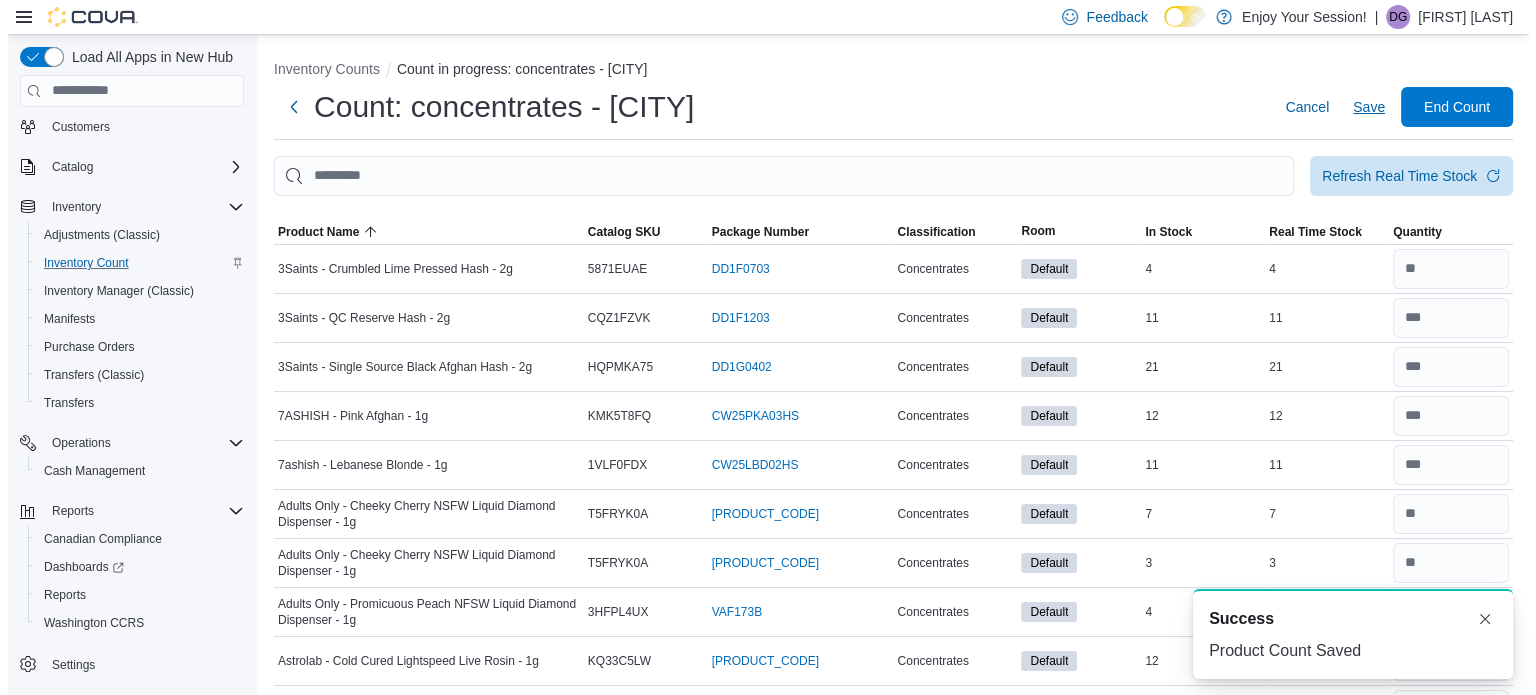 scroll, scrollTop: 0, scrollLeft: 0, axis: both 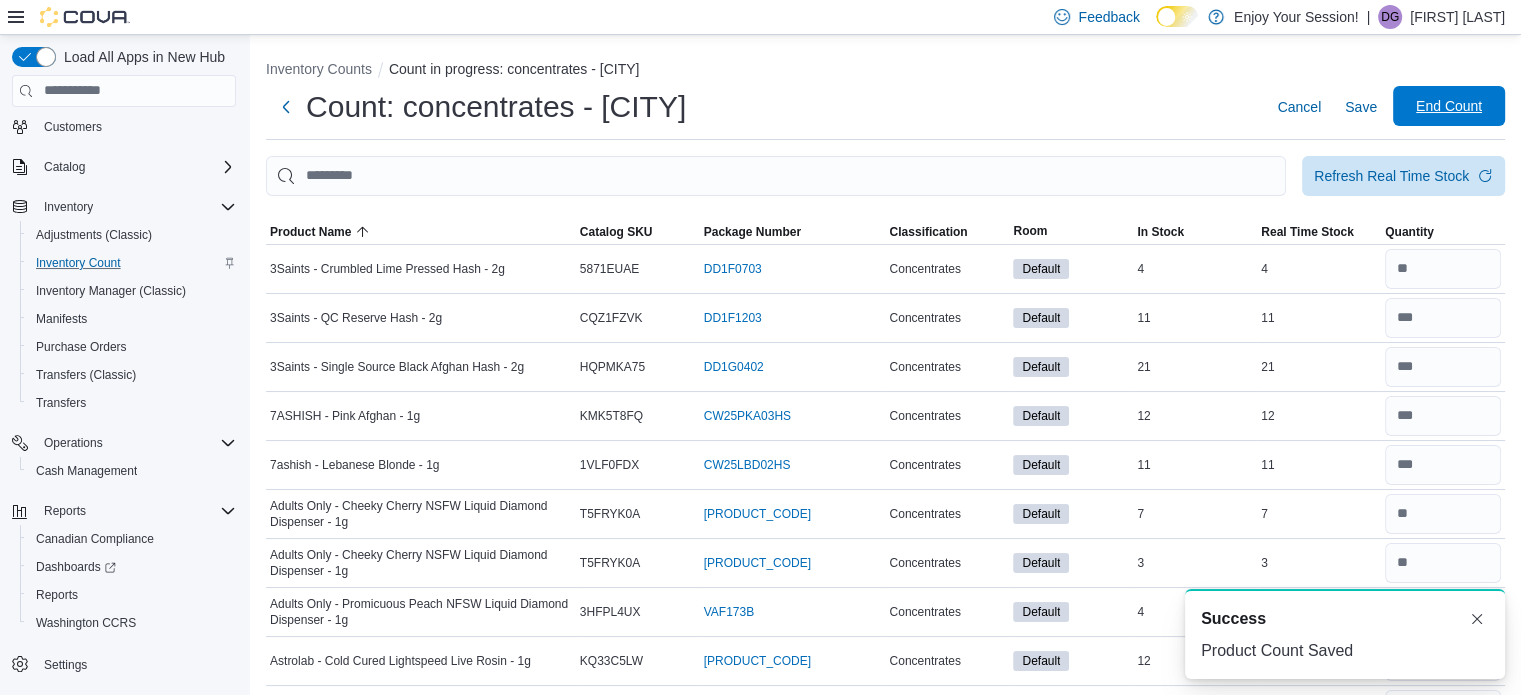 click on "End Count" at bounding box center [1449, 106] 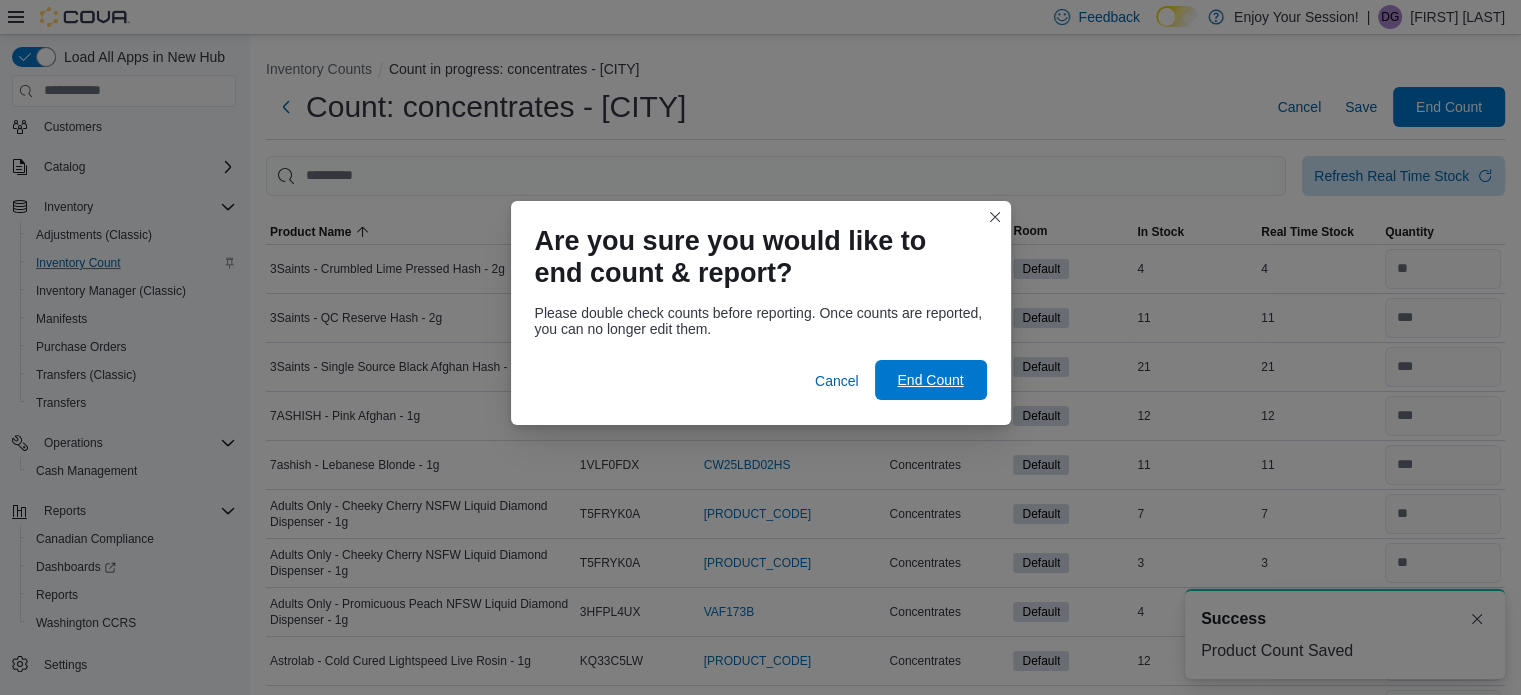 click on "End Count" at bounding box center (931, 380) 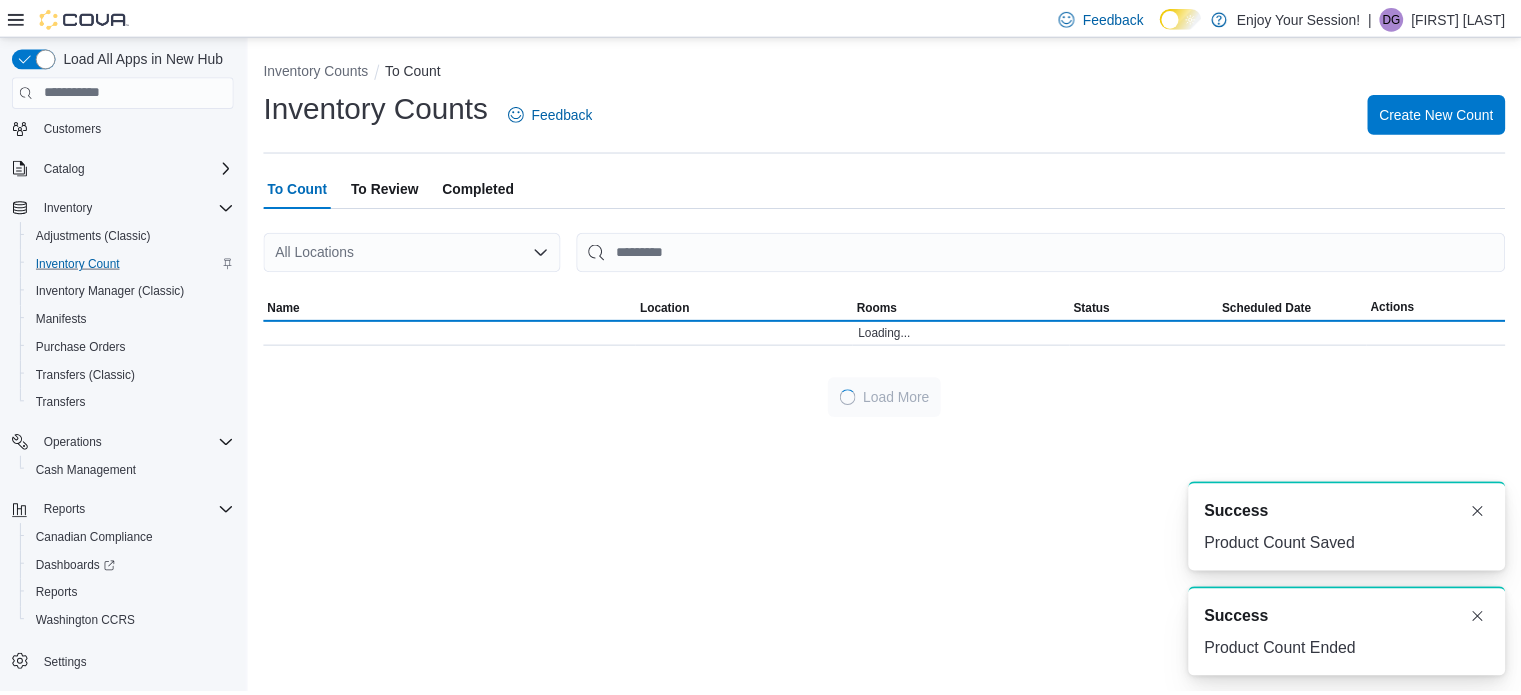 scroll, scrollTop: 0, scrollLeft: 0, axis: both 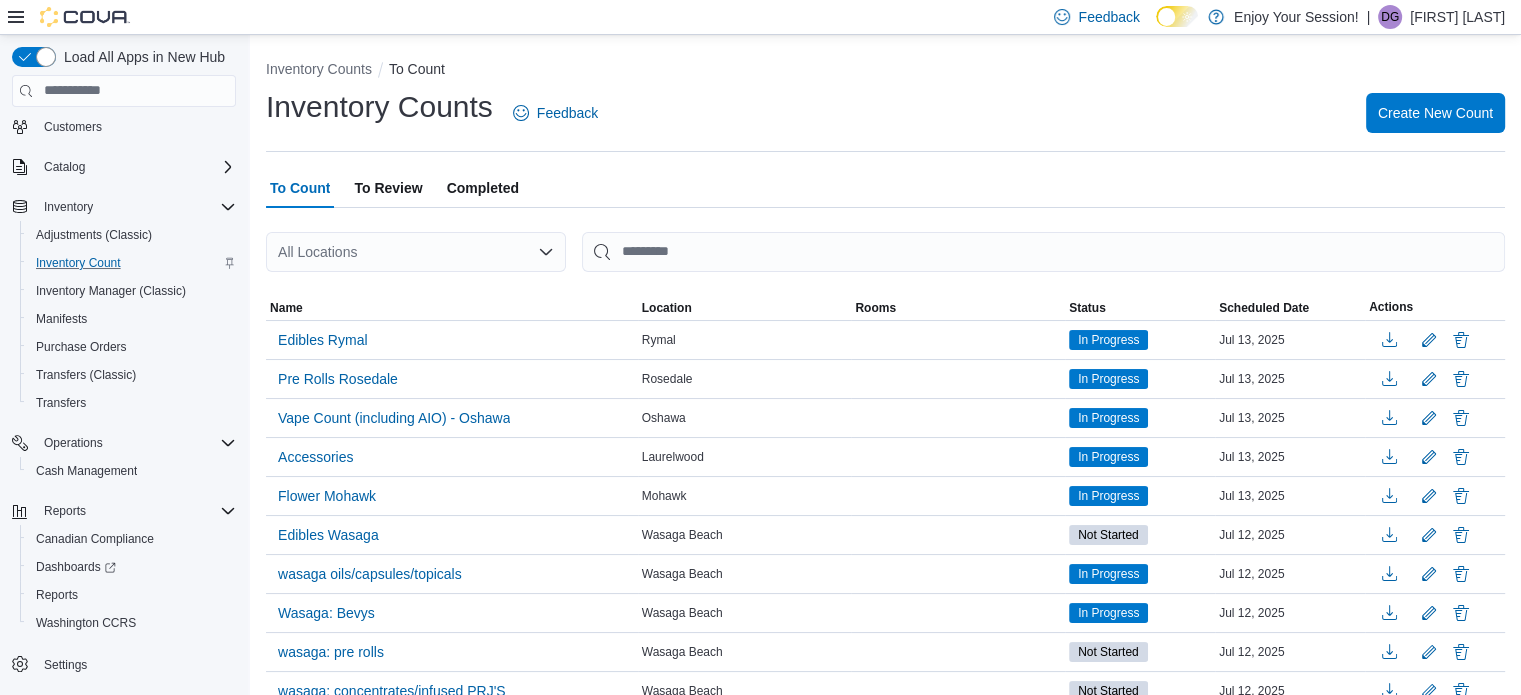 click on "Darian Grimes" at bounding box center [1457, 17] 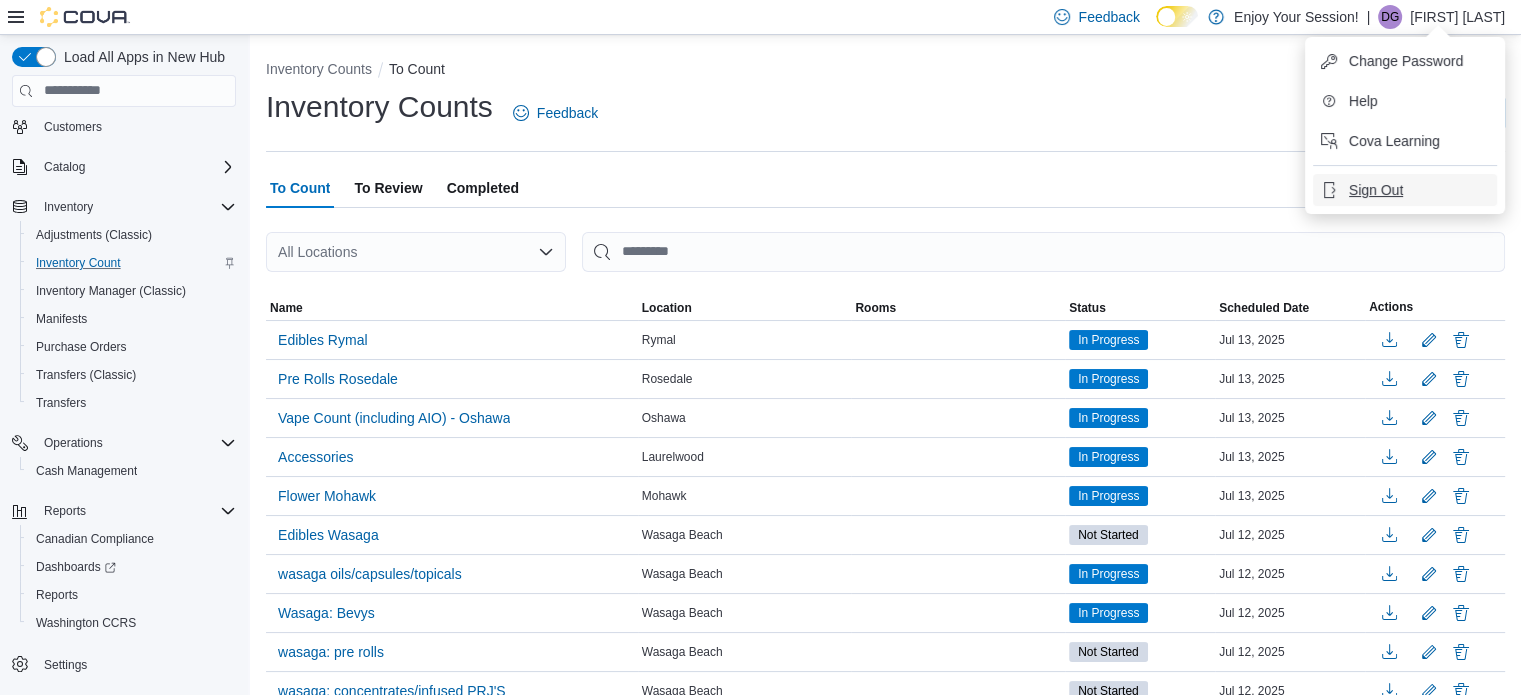 click on "Sign Out" at bounding box center [1376, 190] 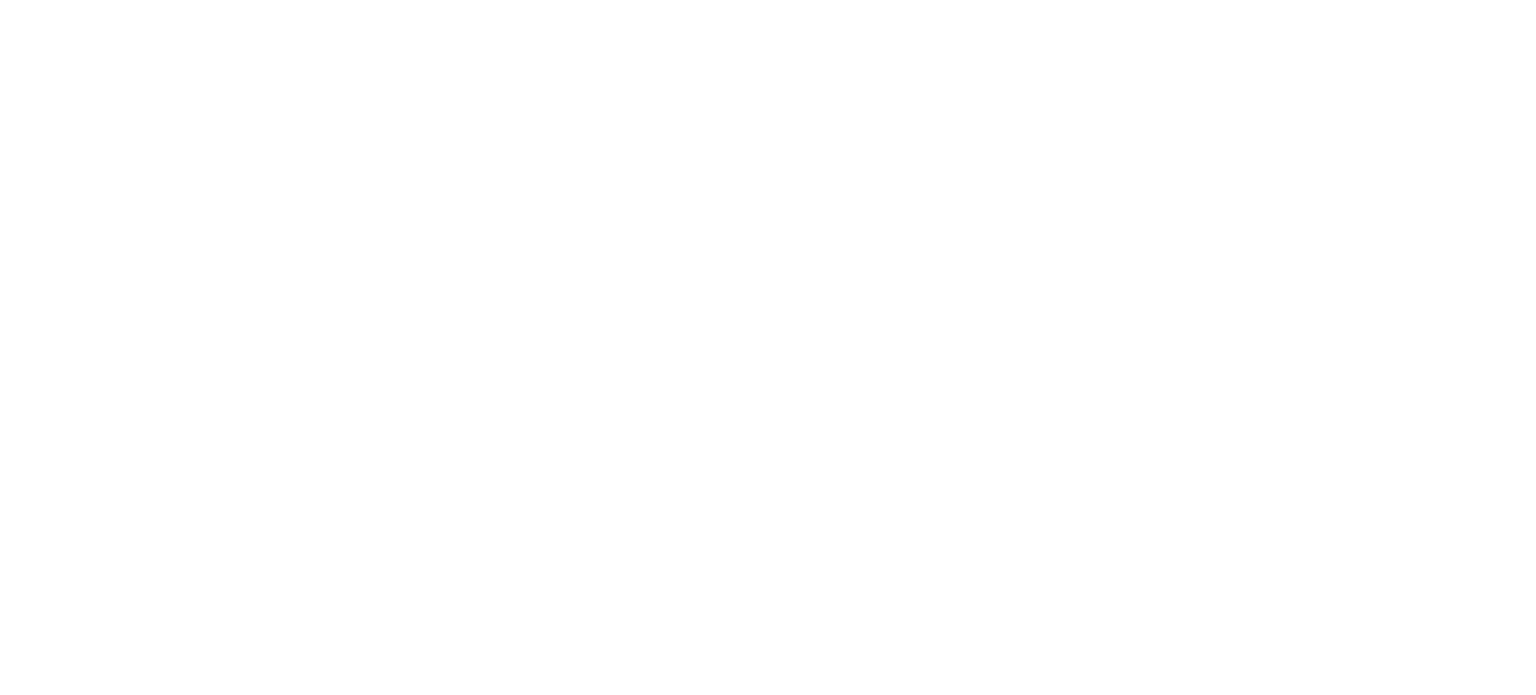 scroll, scrollTop: 0, scrollLeft: 0, axis: both 